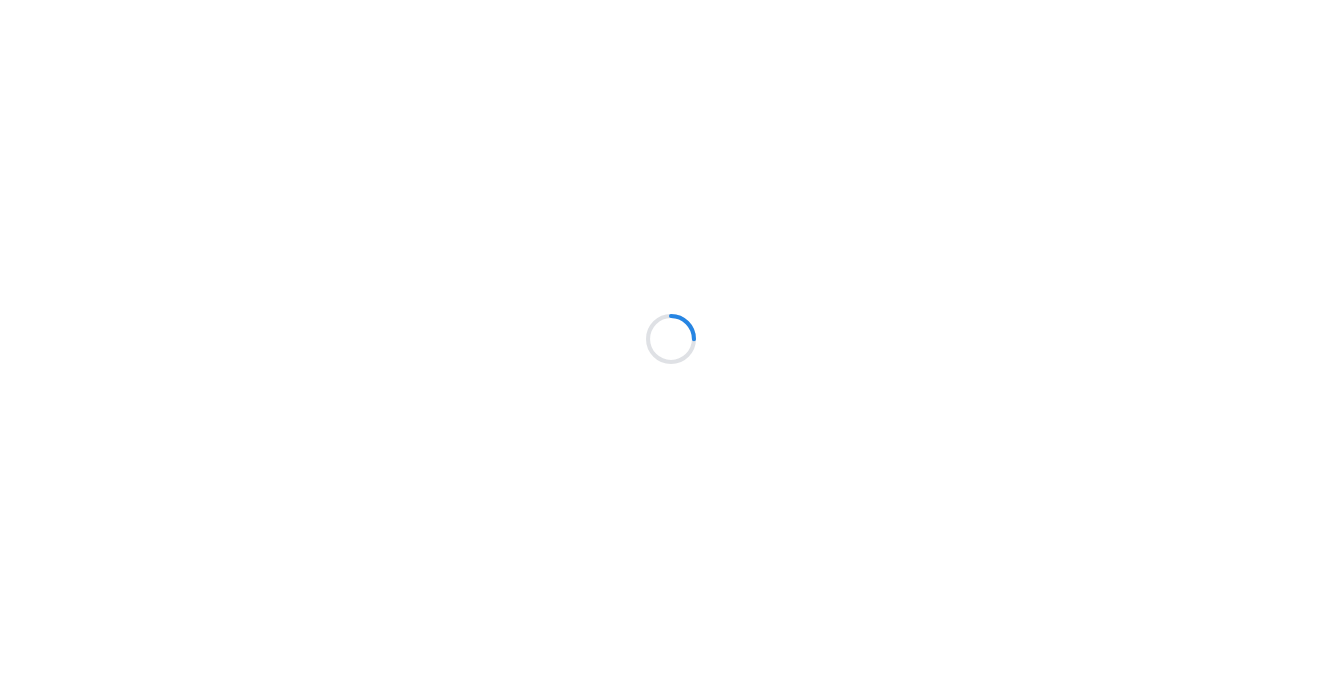 scroll, scrollTop: 0, scrollLeft: 0, axis: both 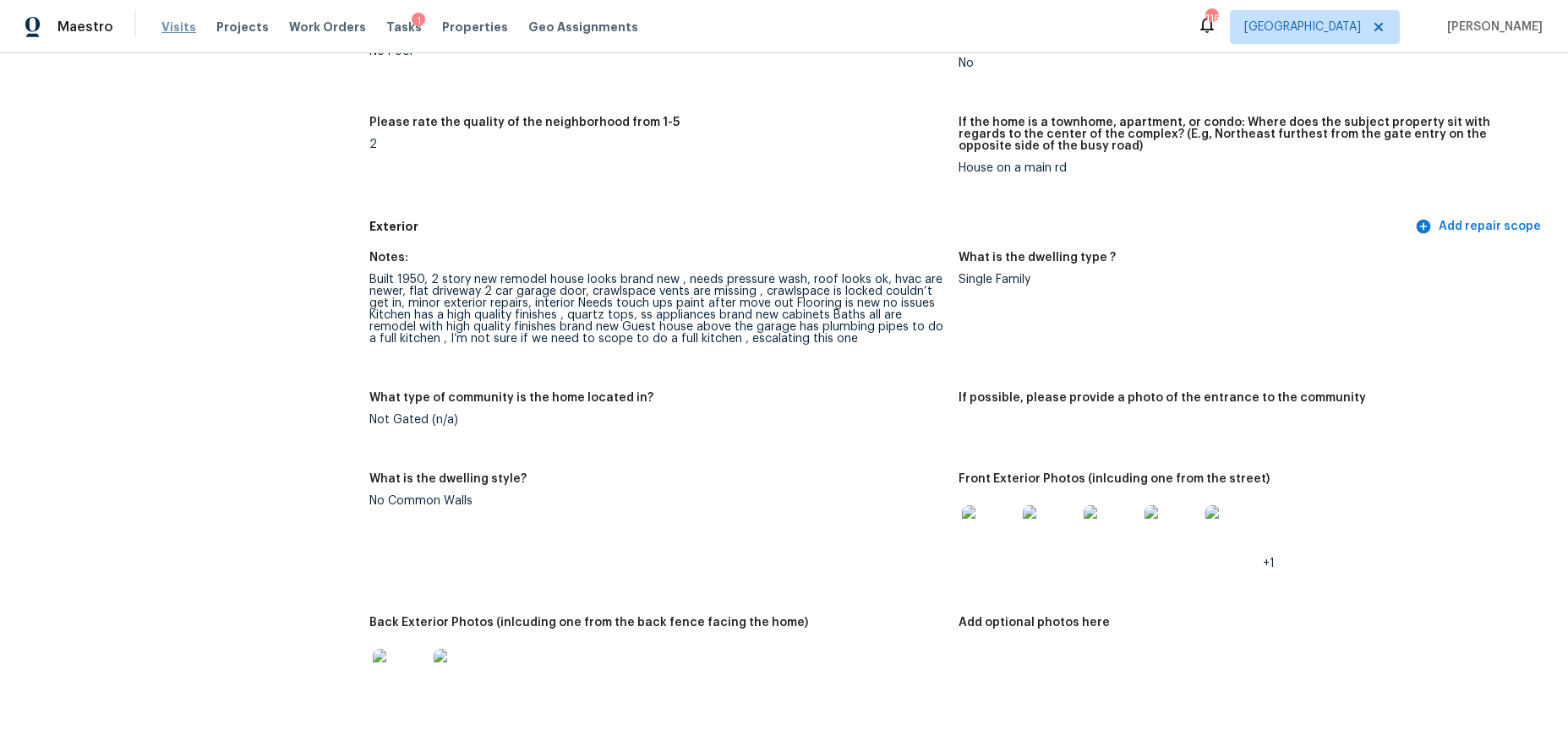 click on "Visits" at bounding box center [178, 27] 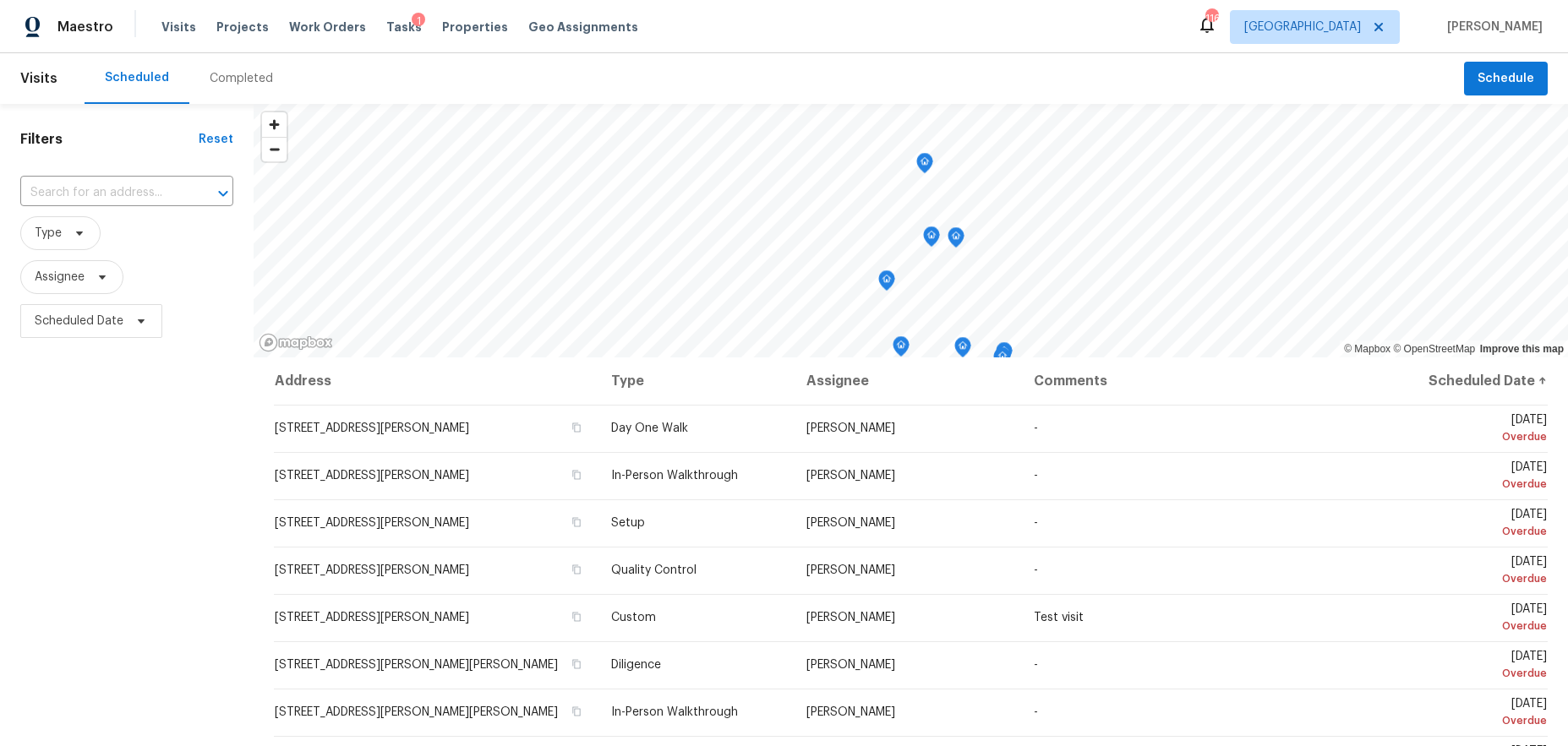 click on "Completed" at bounding box center (241, 79) 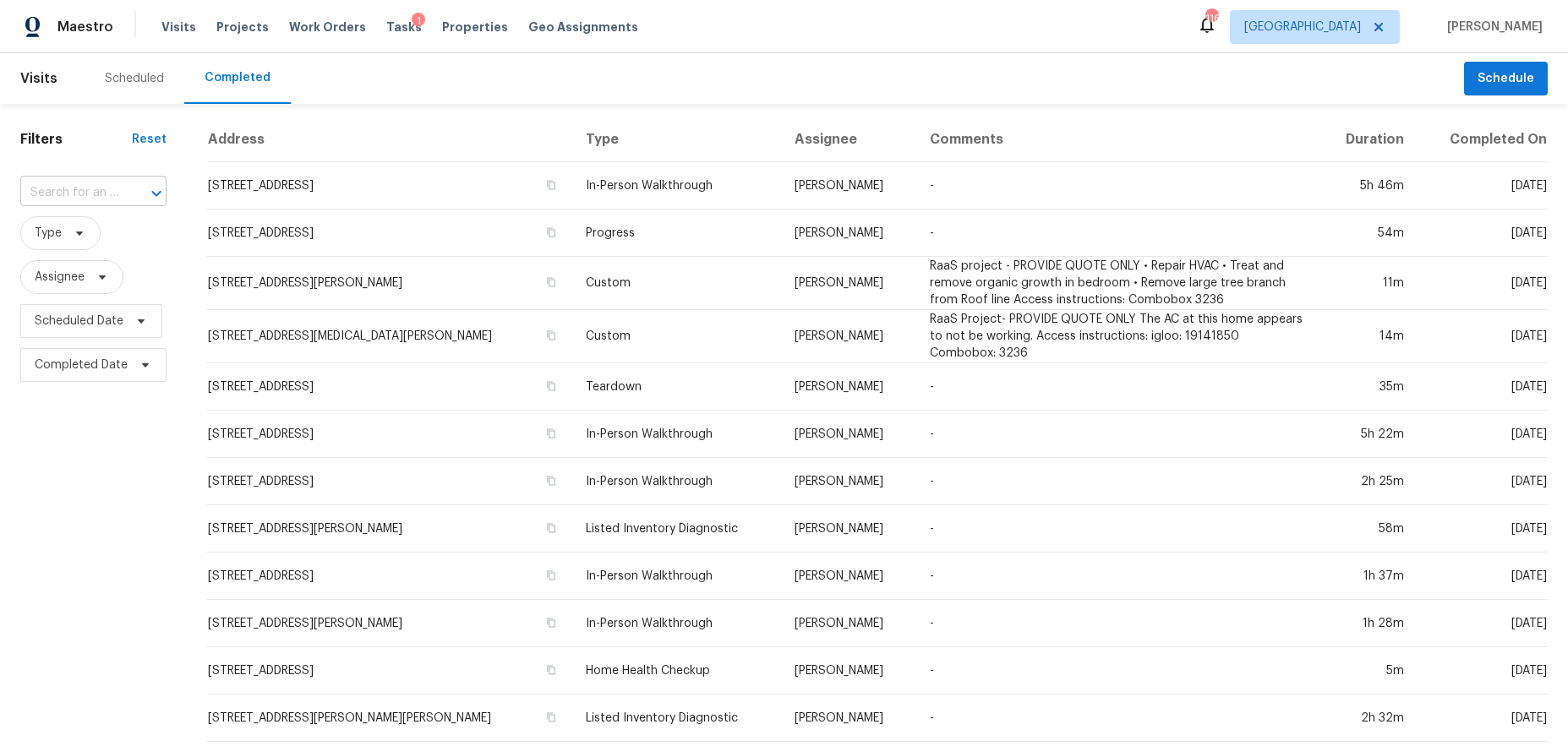 click on "​" at bounding box center (93, 193) 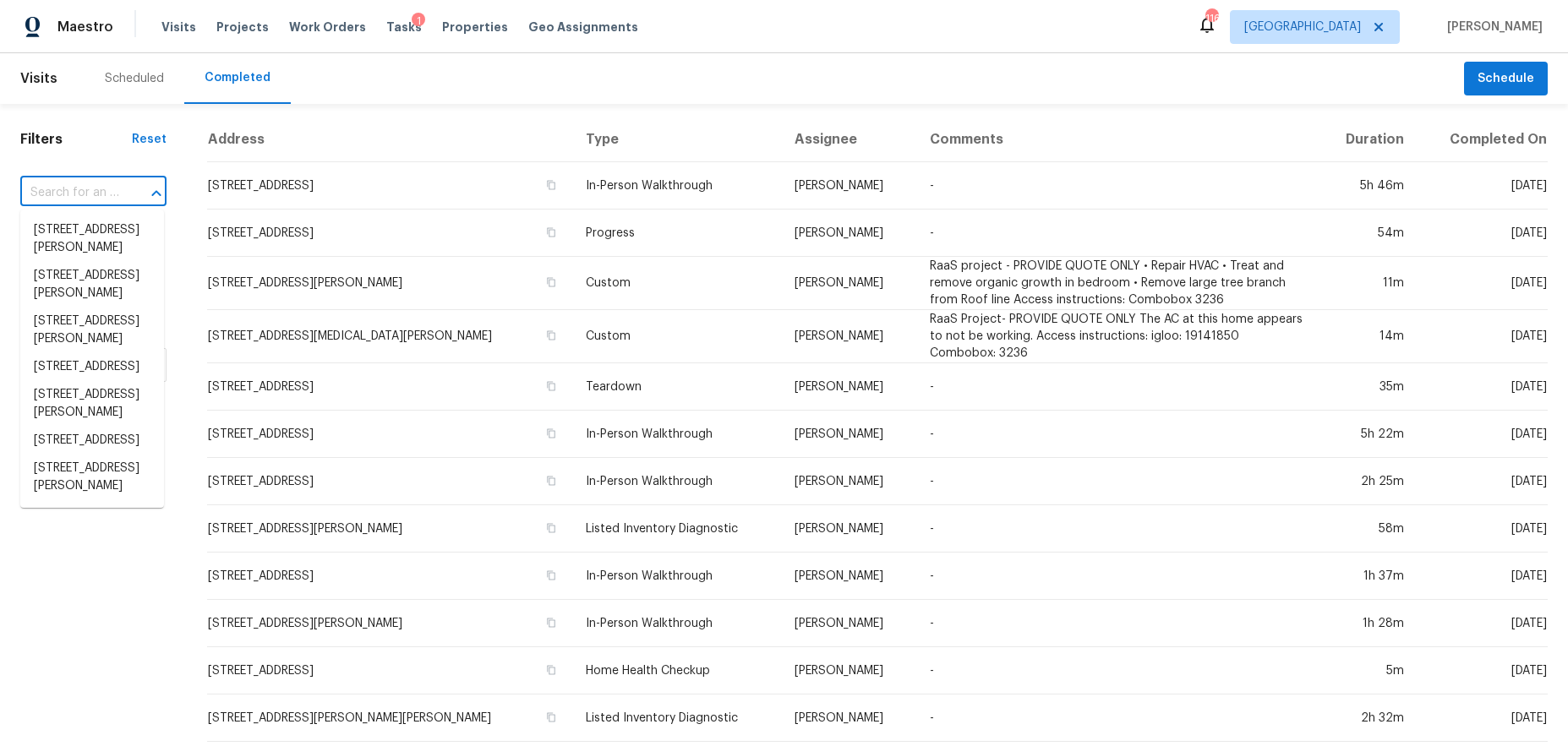 paste on "[STREET_ADDRESS]" 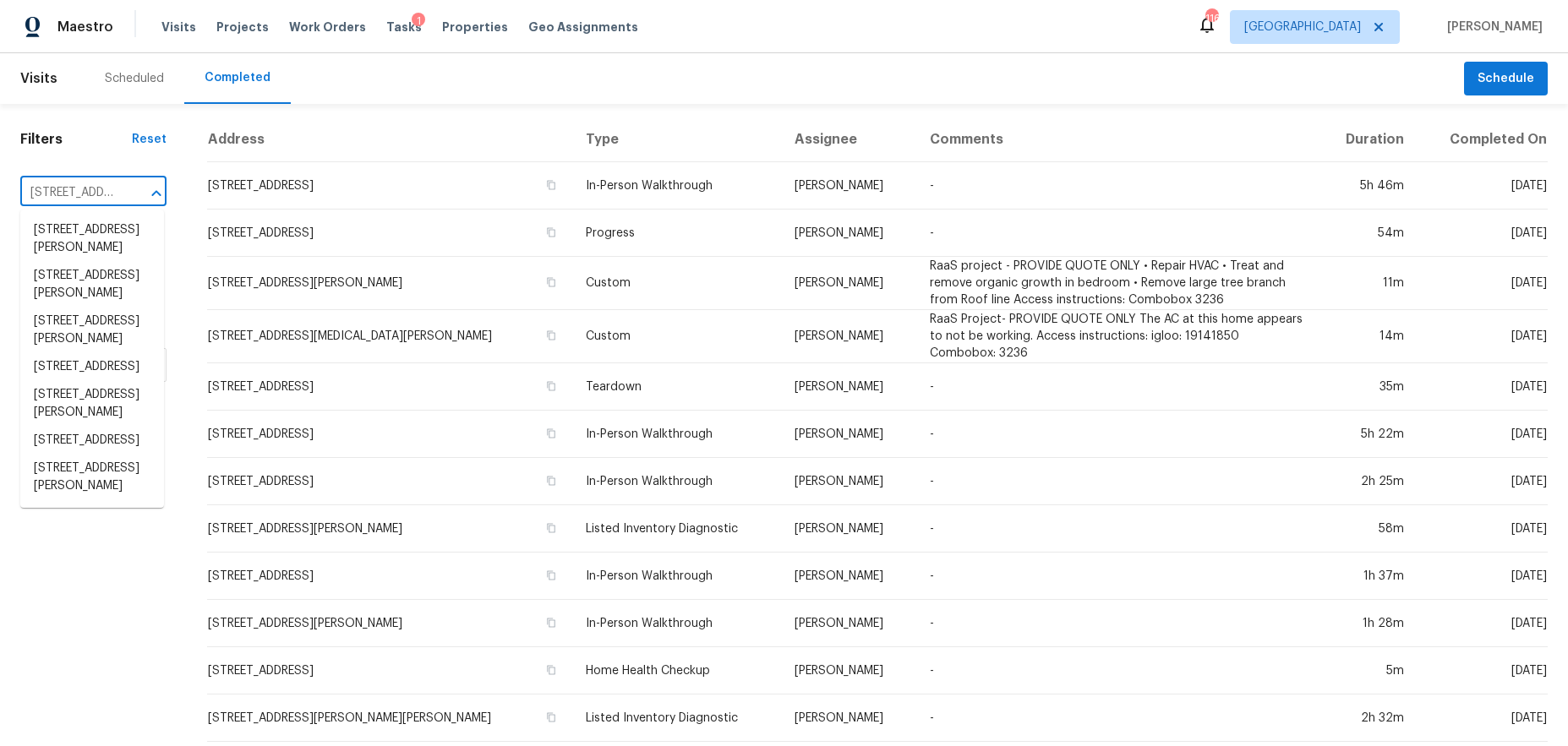 scroll, scrollTop: 0, scrollLeft: 156, axis: horizontal 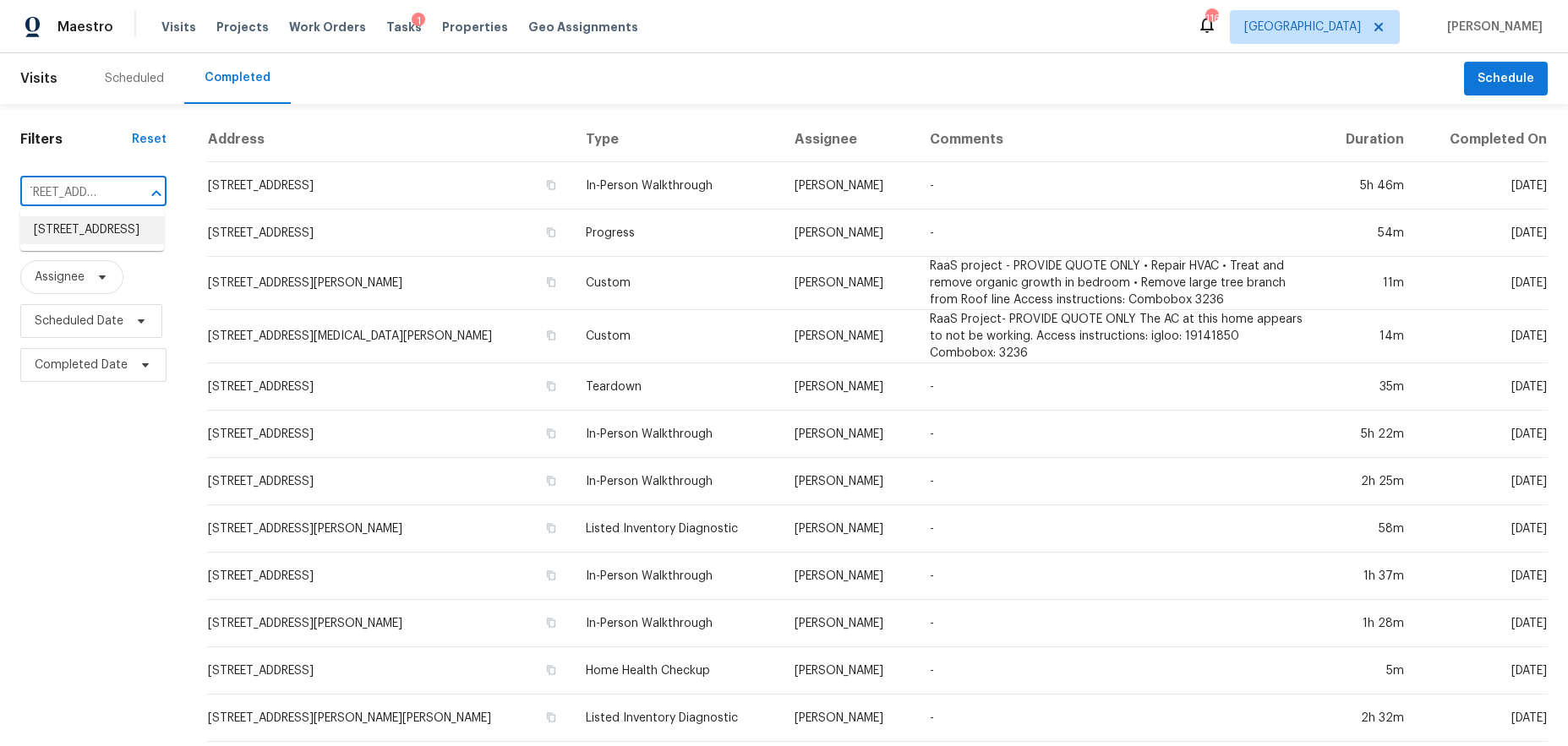 click on "[STREET_ADDRESS]" at bounding box center [92, 230] 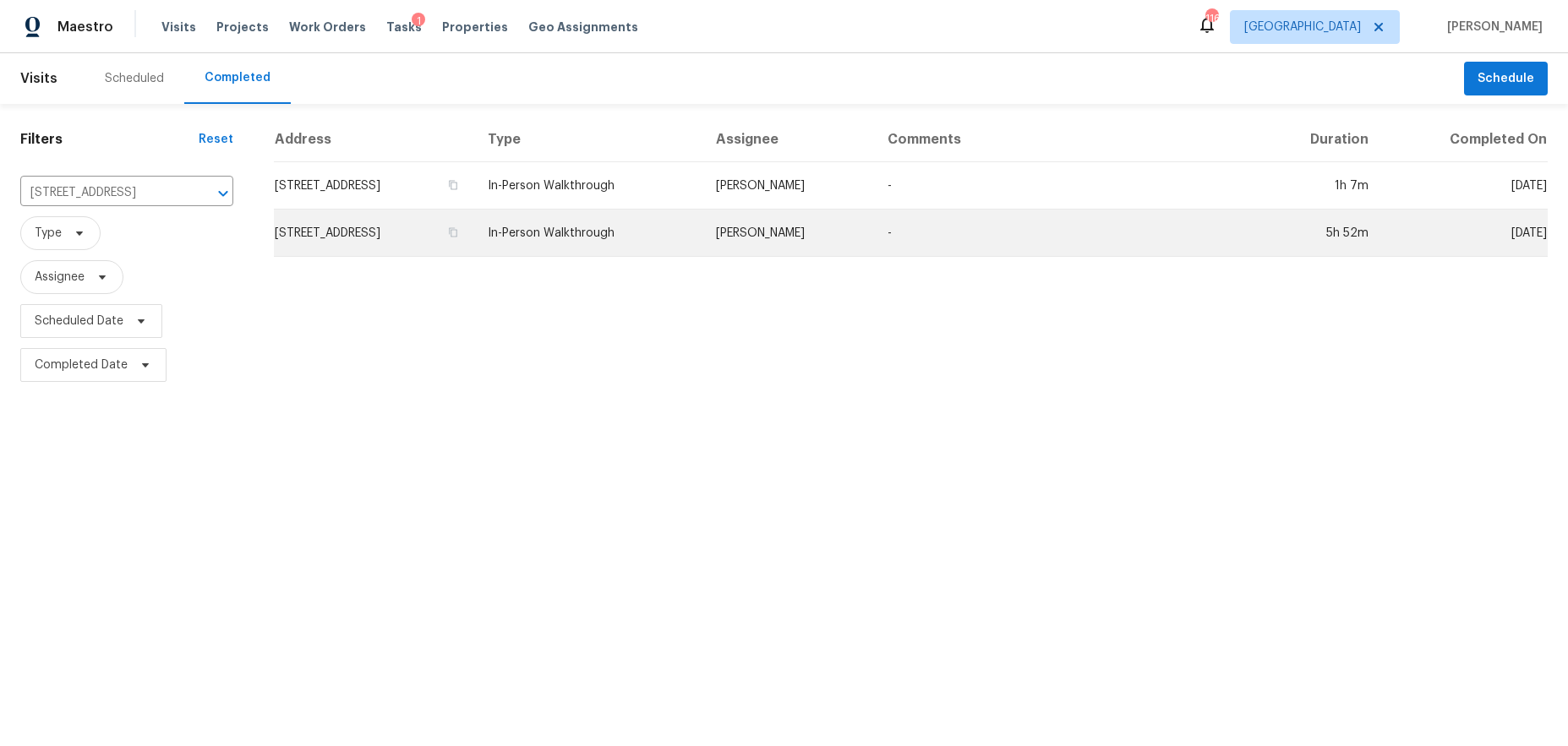 click on "[STREET_ADDRESS]" at bounding box center [374, 233] 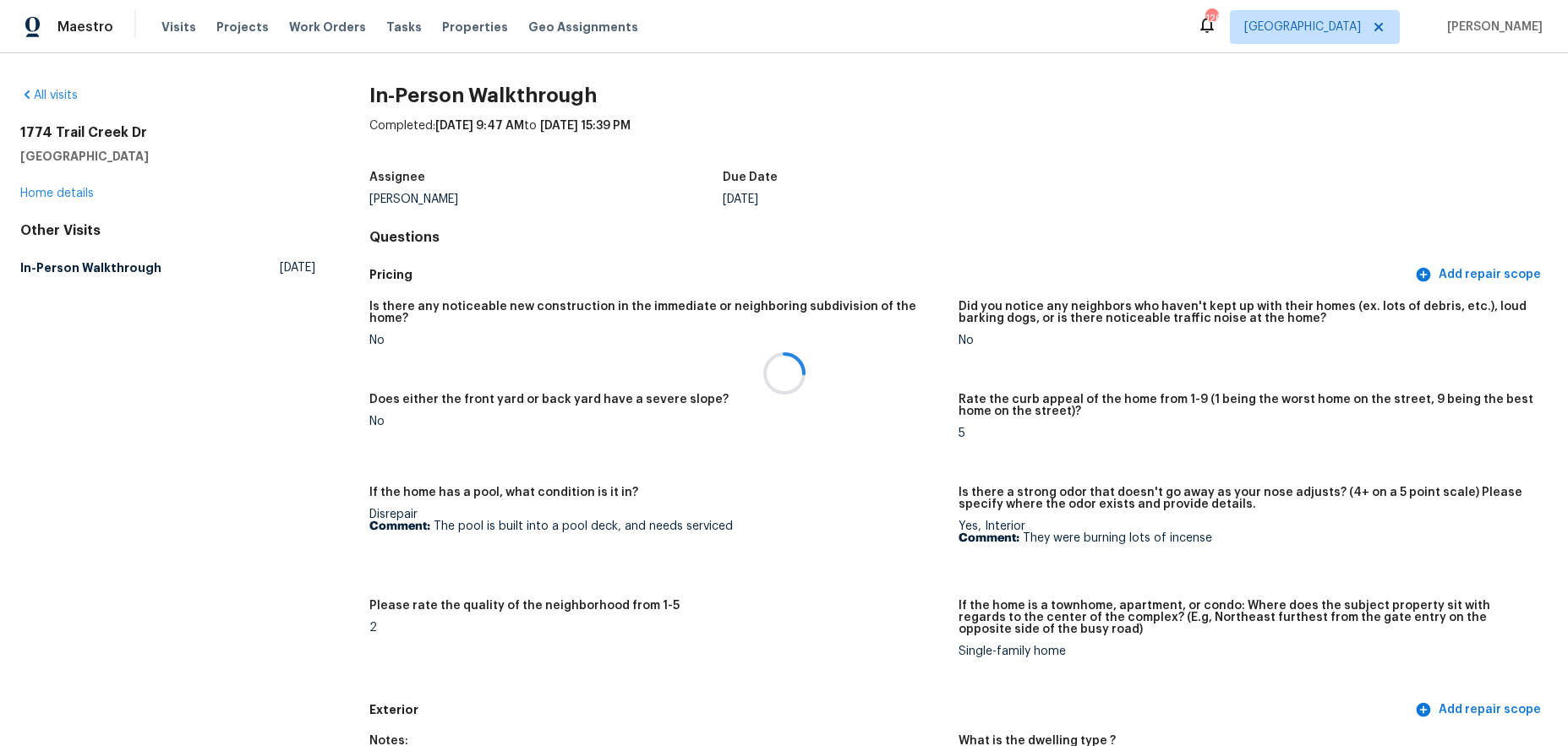 scroll, scrollTop: 0, scrollLeft: 0, axis: both 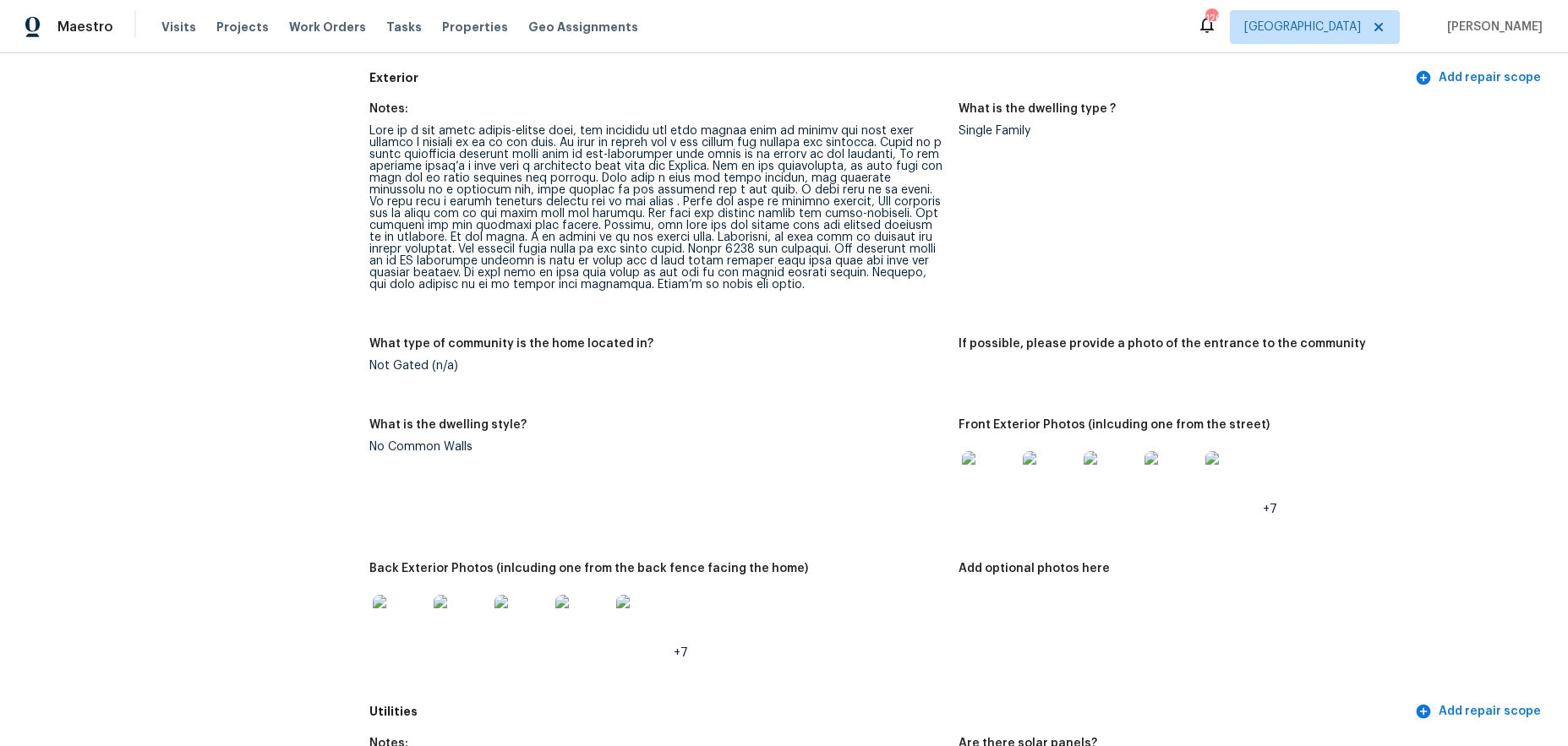 click at bounding box center (989, 478) 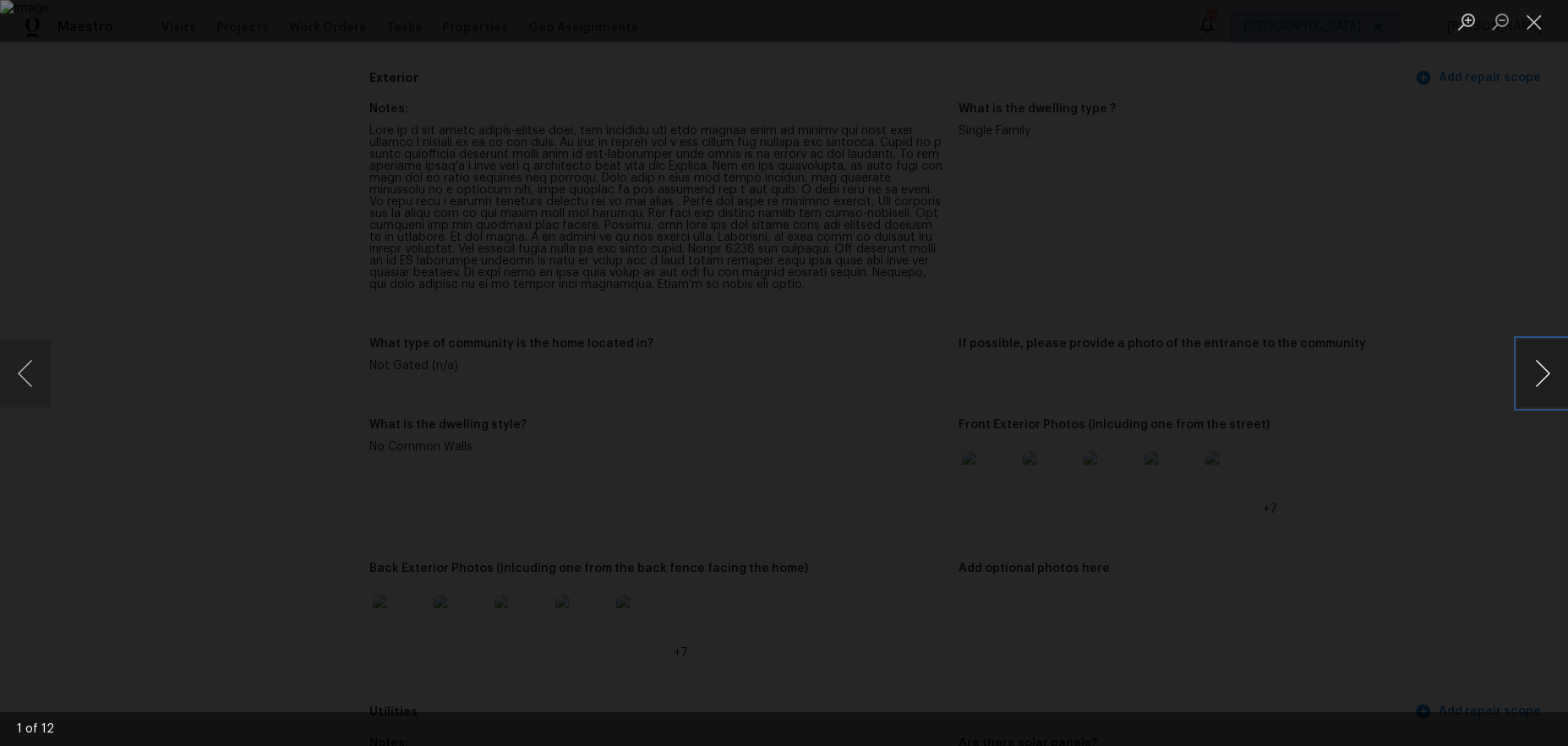 click at bounding box center [1543, 373] 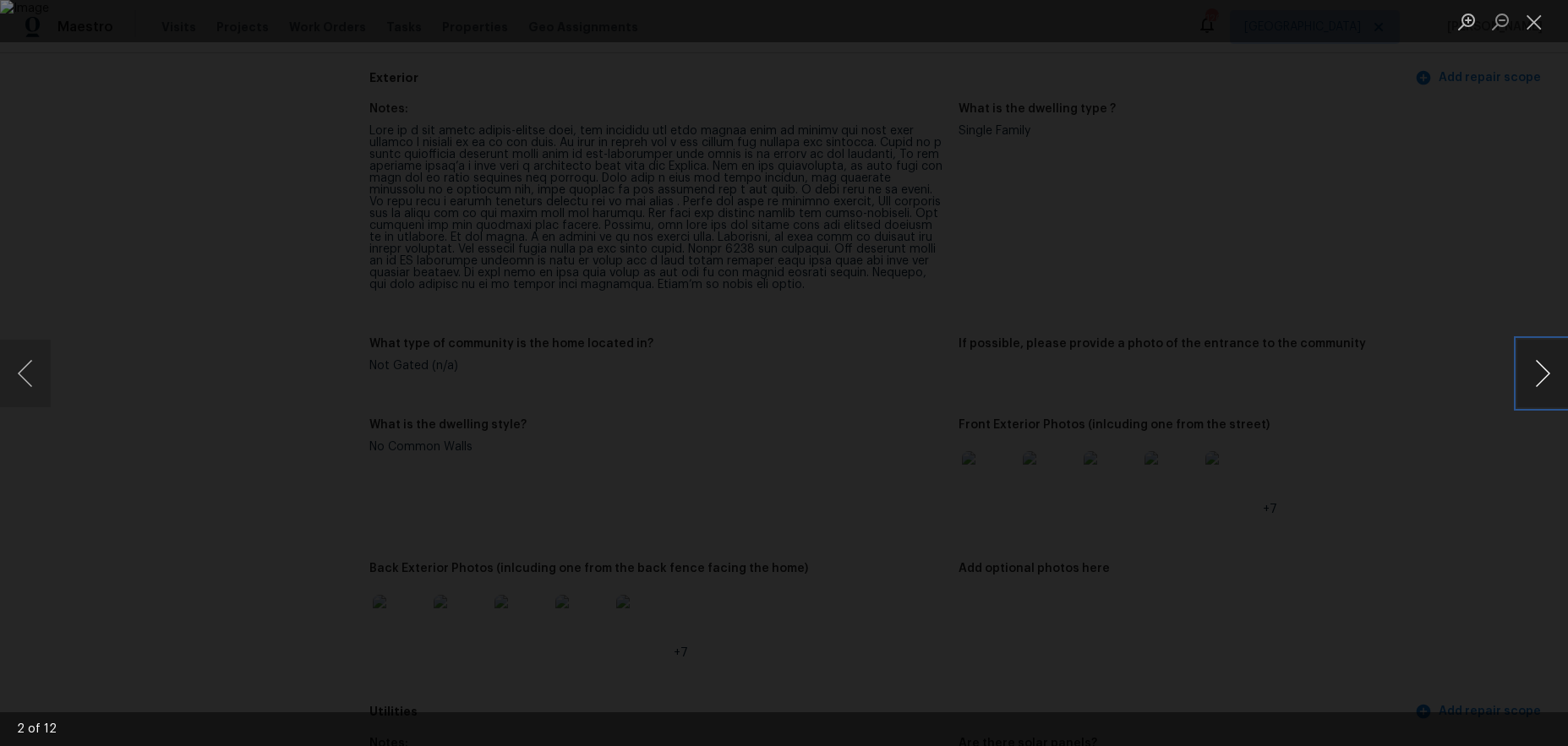 click at bounding box center [1543, 373] 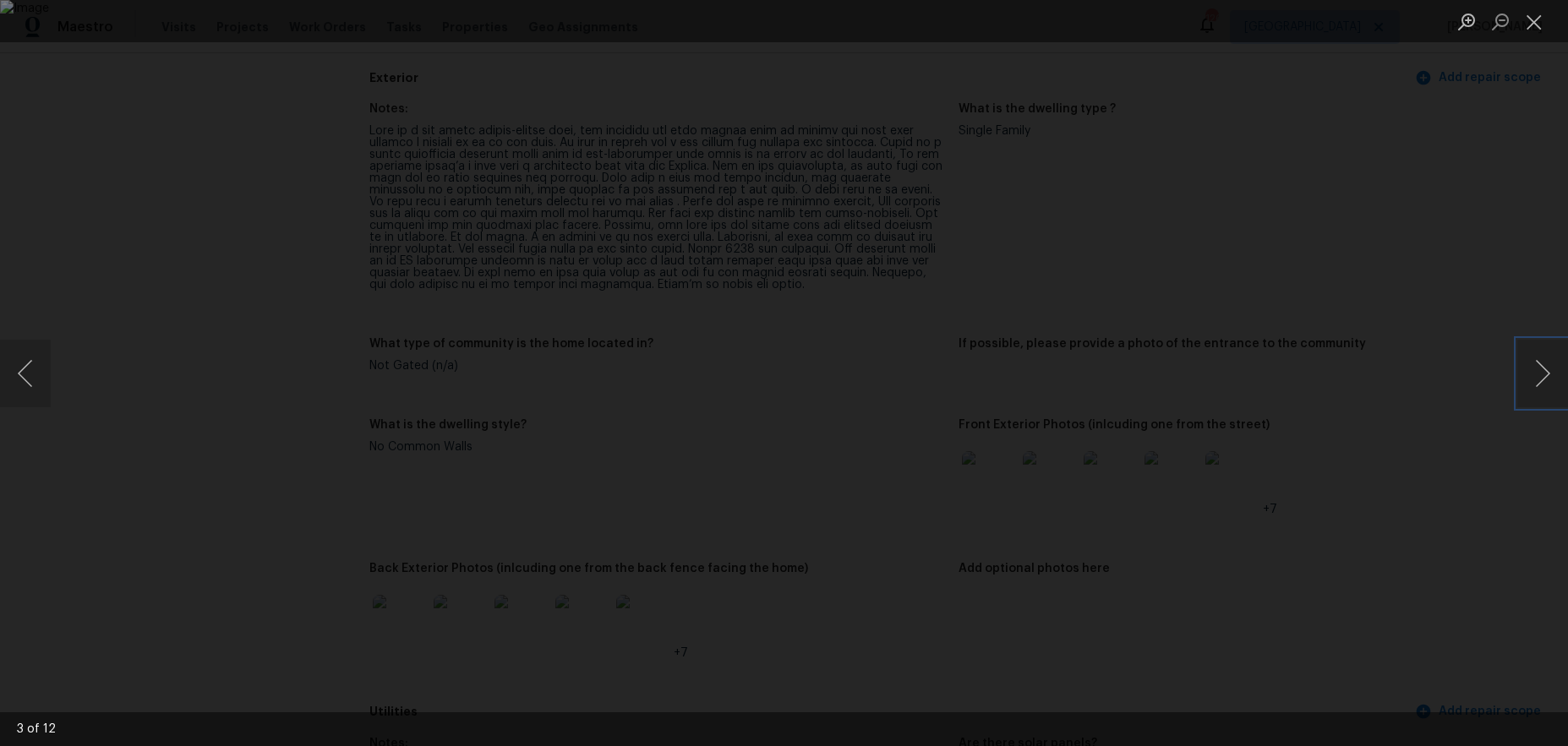 click at bounding box center [784, 373] 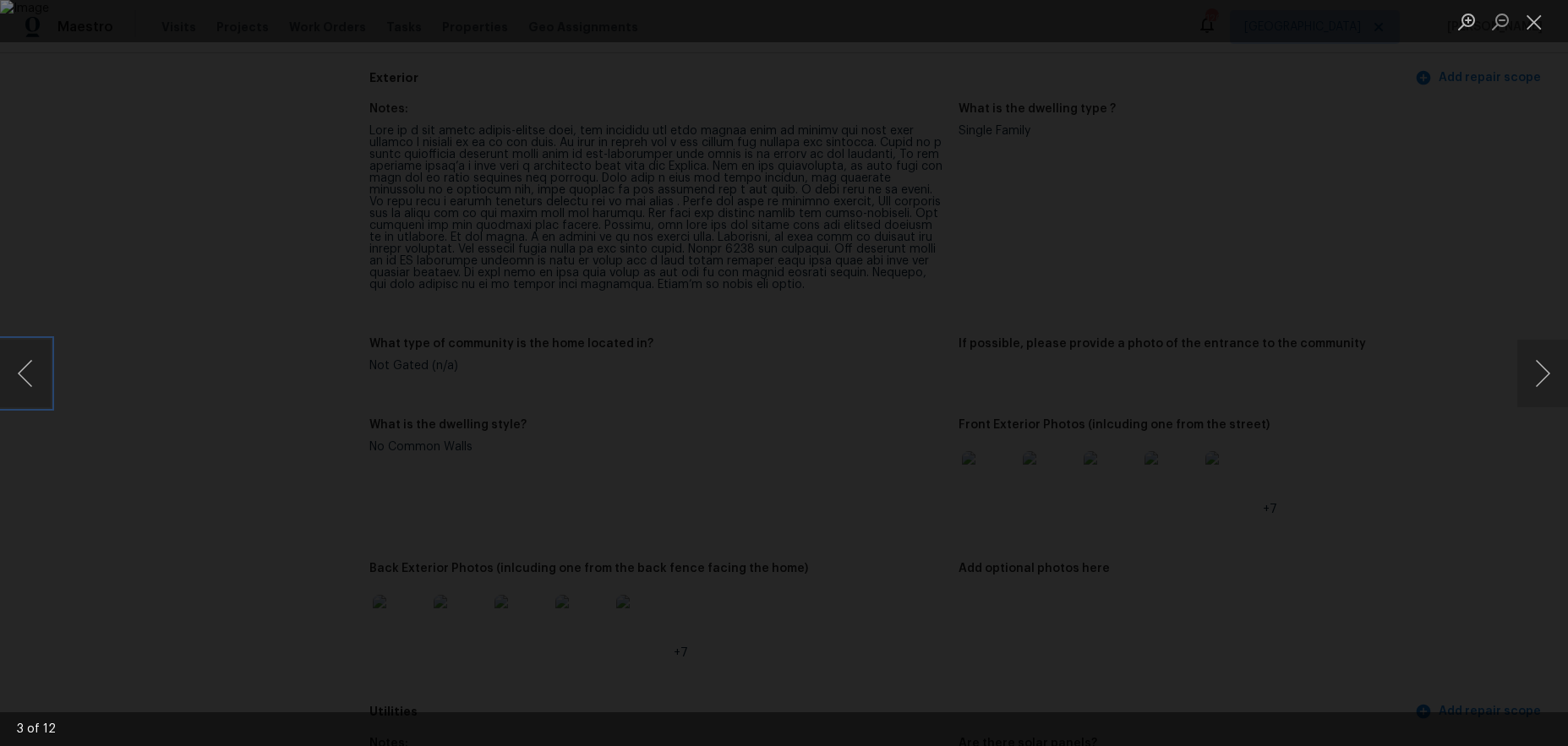 drag, startPoint x: 41, startPoint y: 376, endPoint x: 176, endPoint y: 373, distance: 135.0333 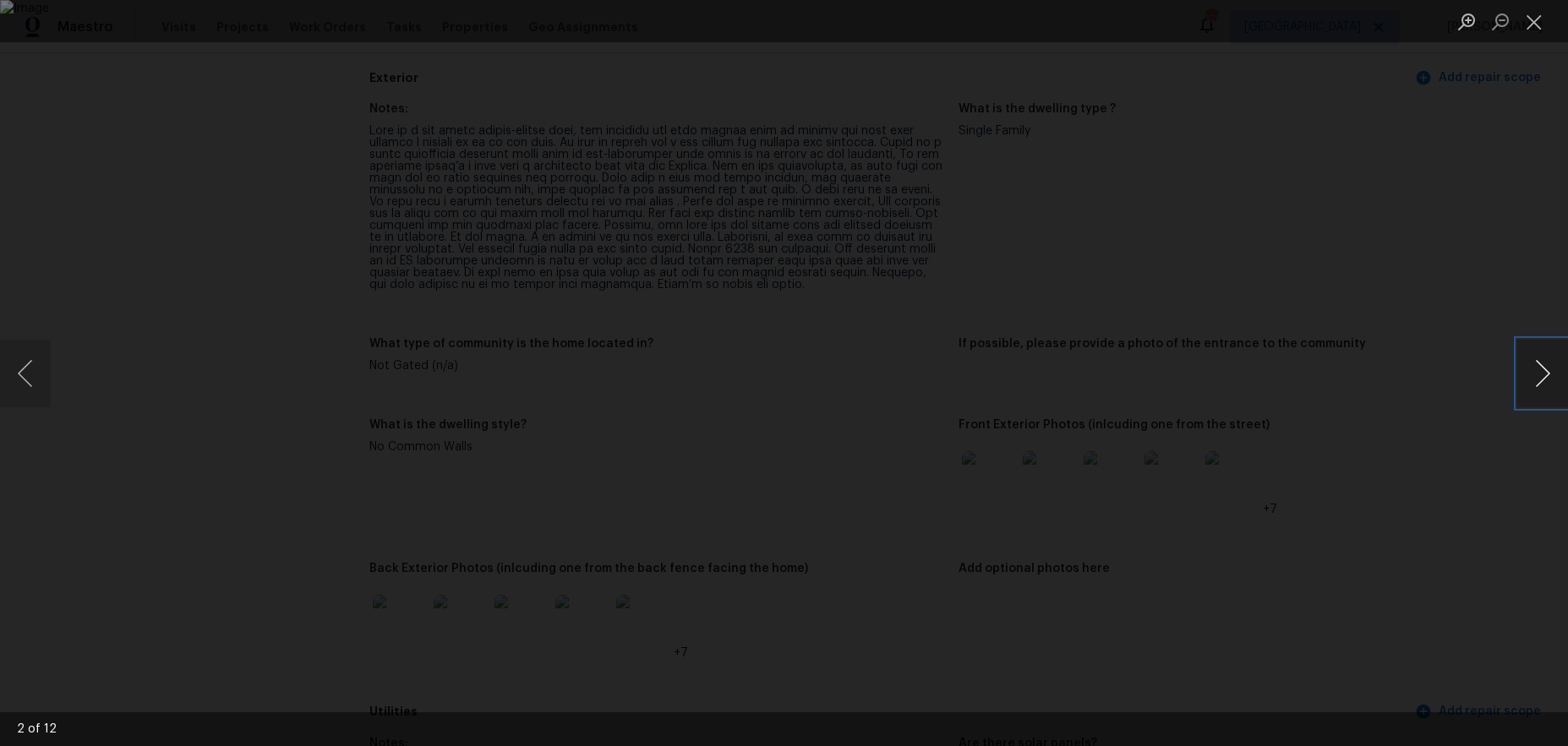 click at bounding box center [1543, 373] 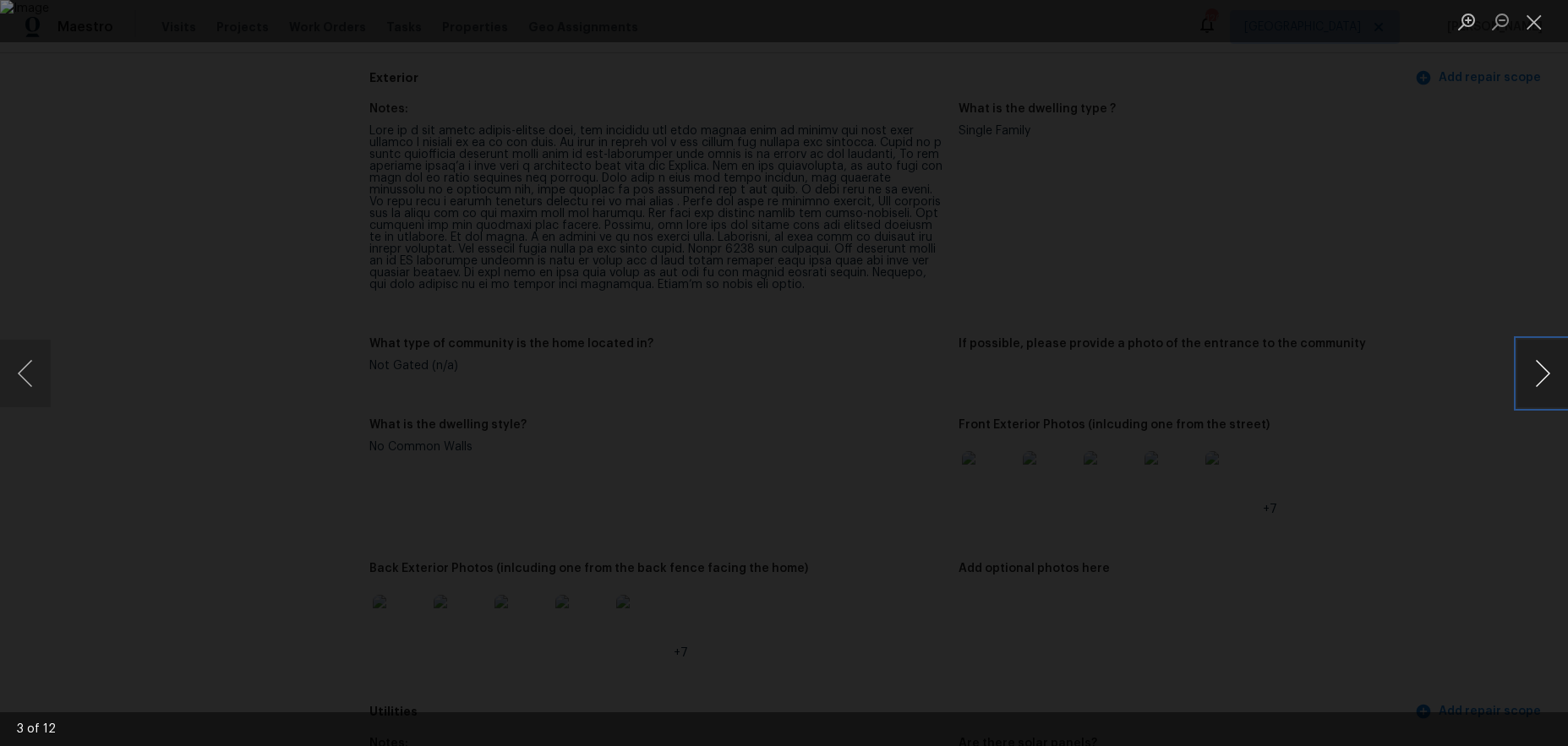 click at bounding box center [1543, 373] 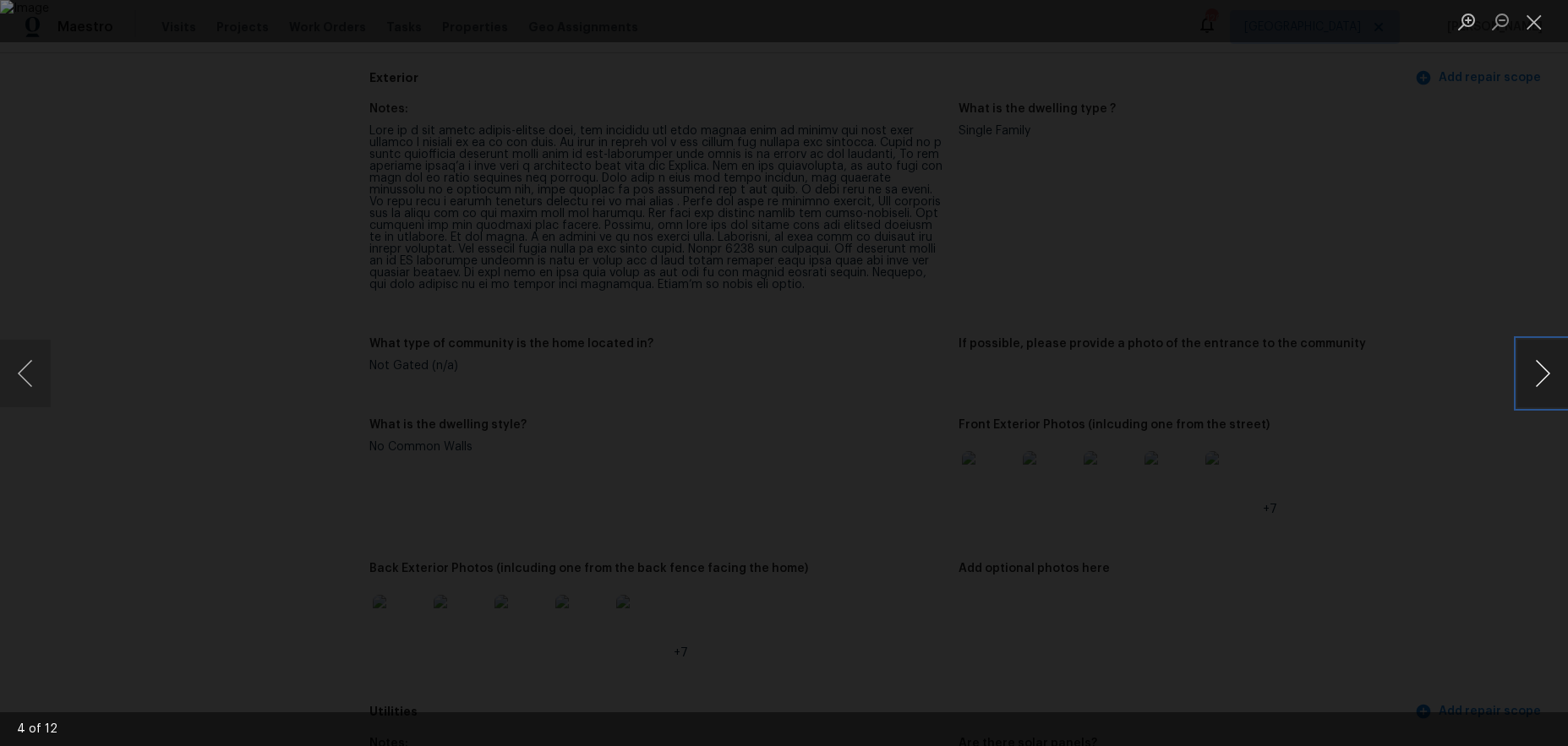click at bounding box center [1543, 373] 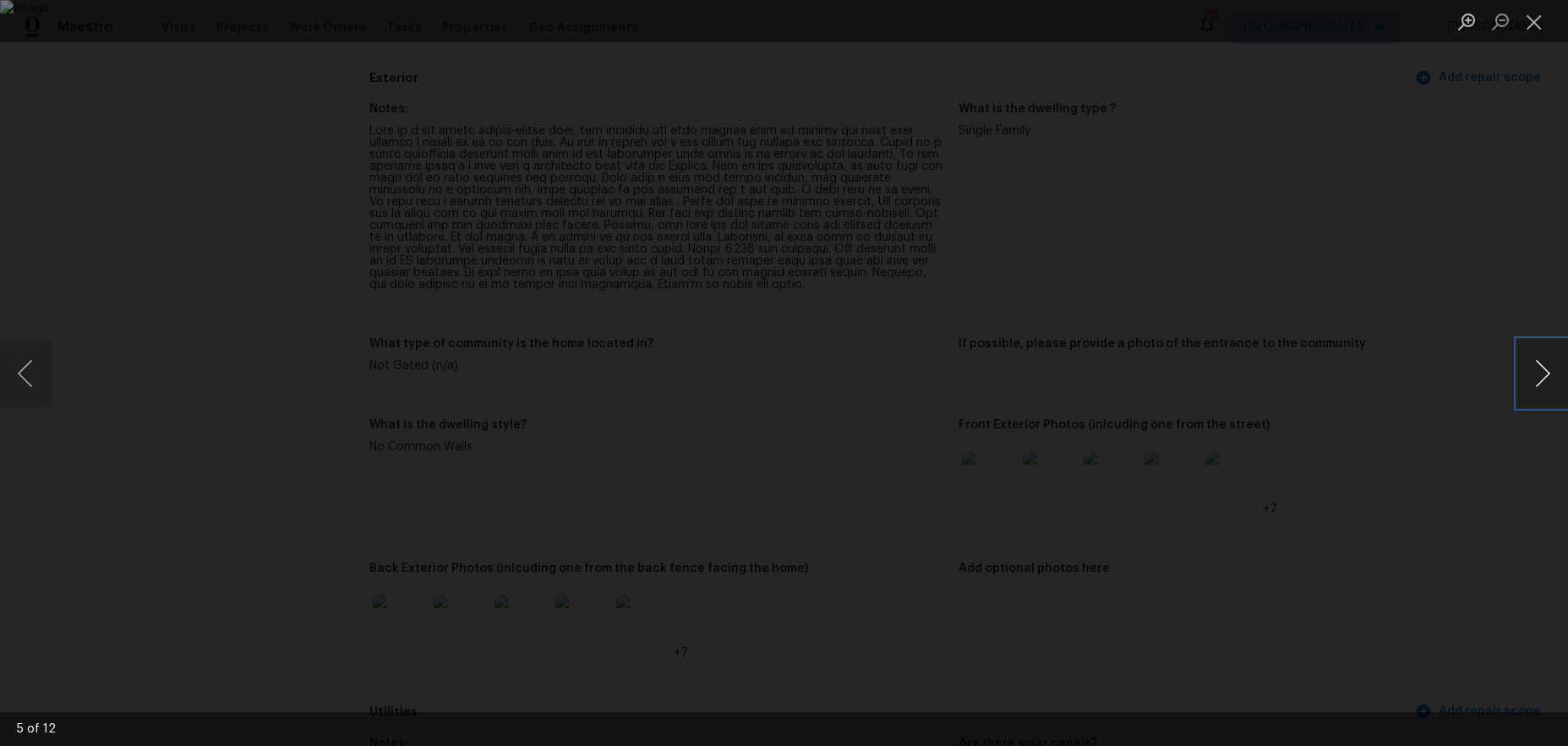 click at bounding box center (1543, 373) 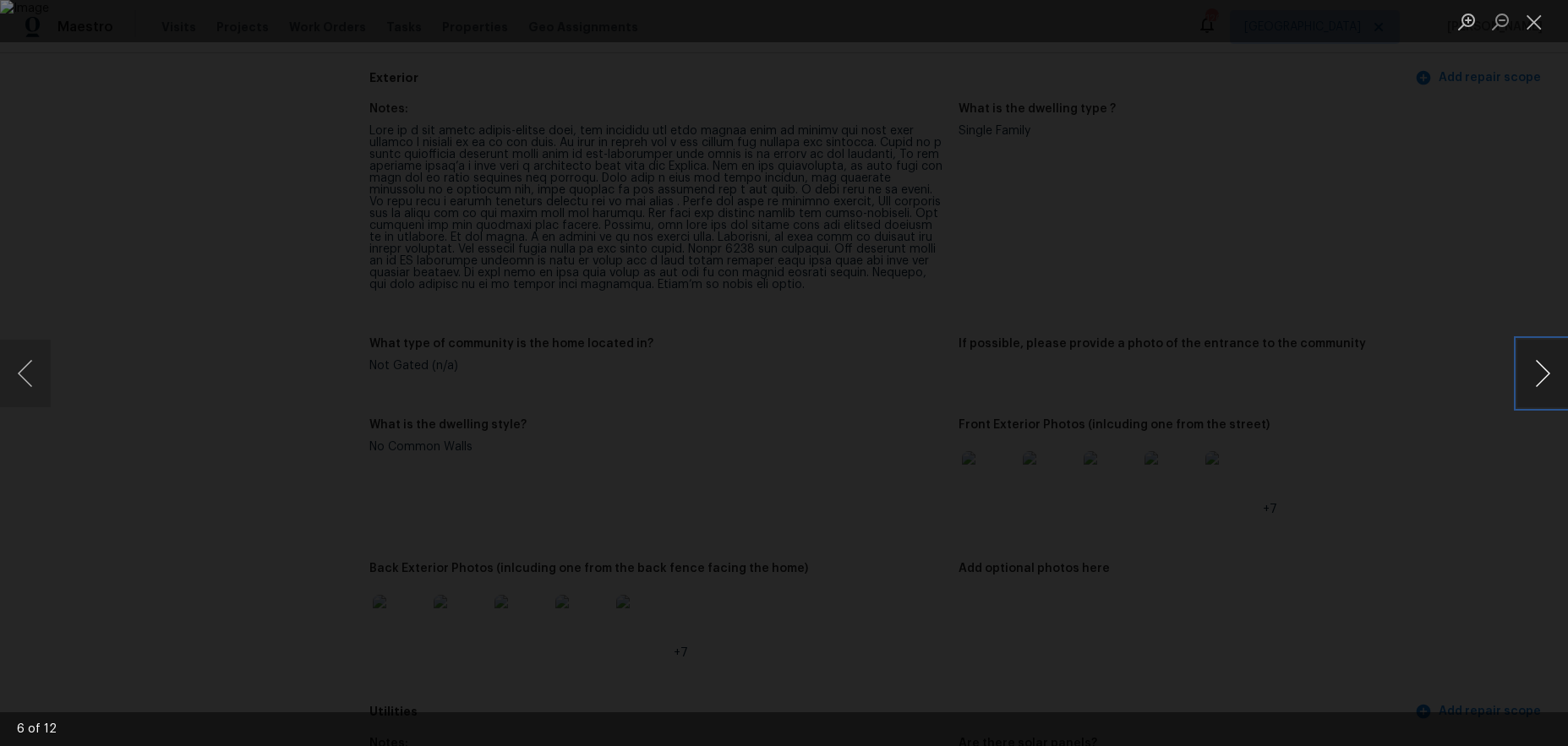 click at bounding box center [1543, 373] 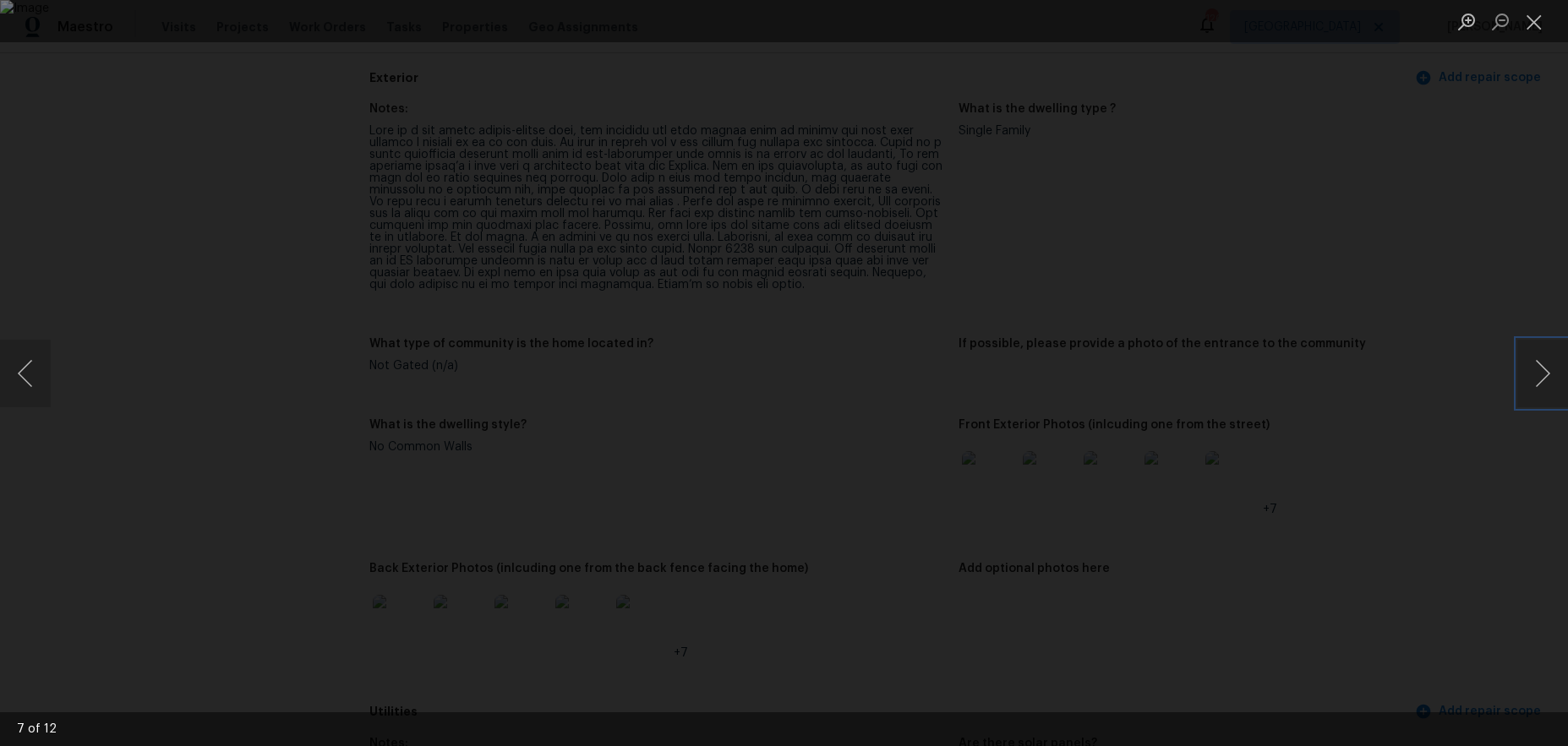type 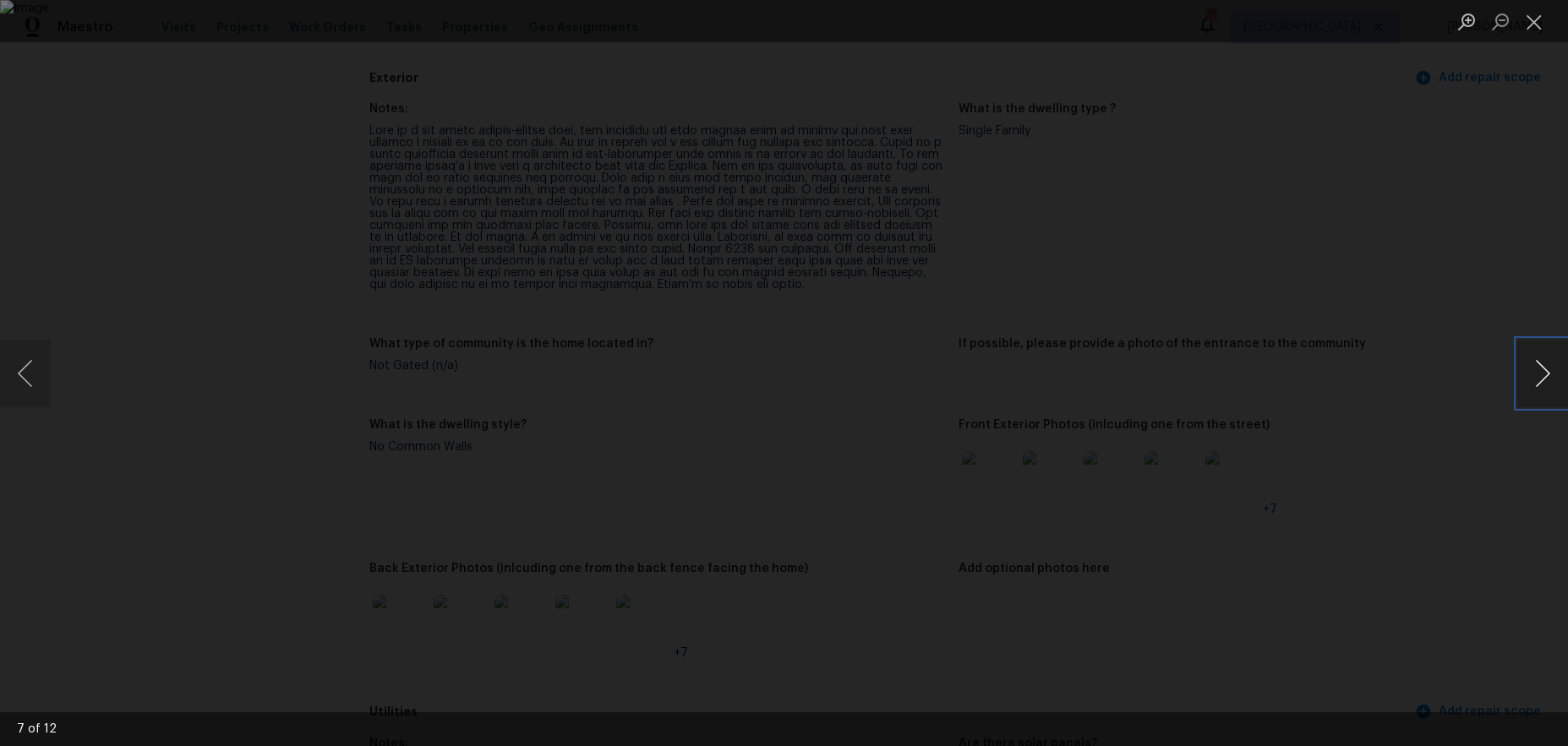 click at bounding box center (1543, 373) 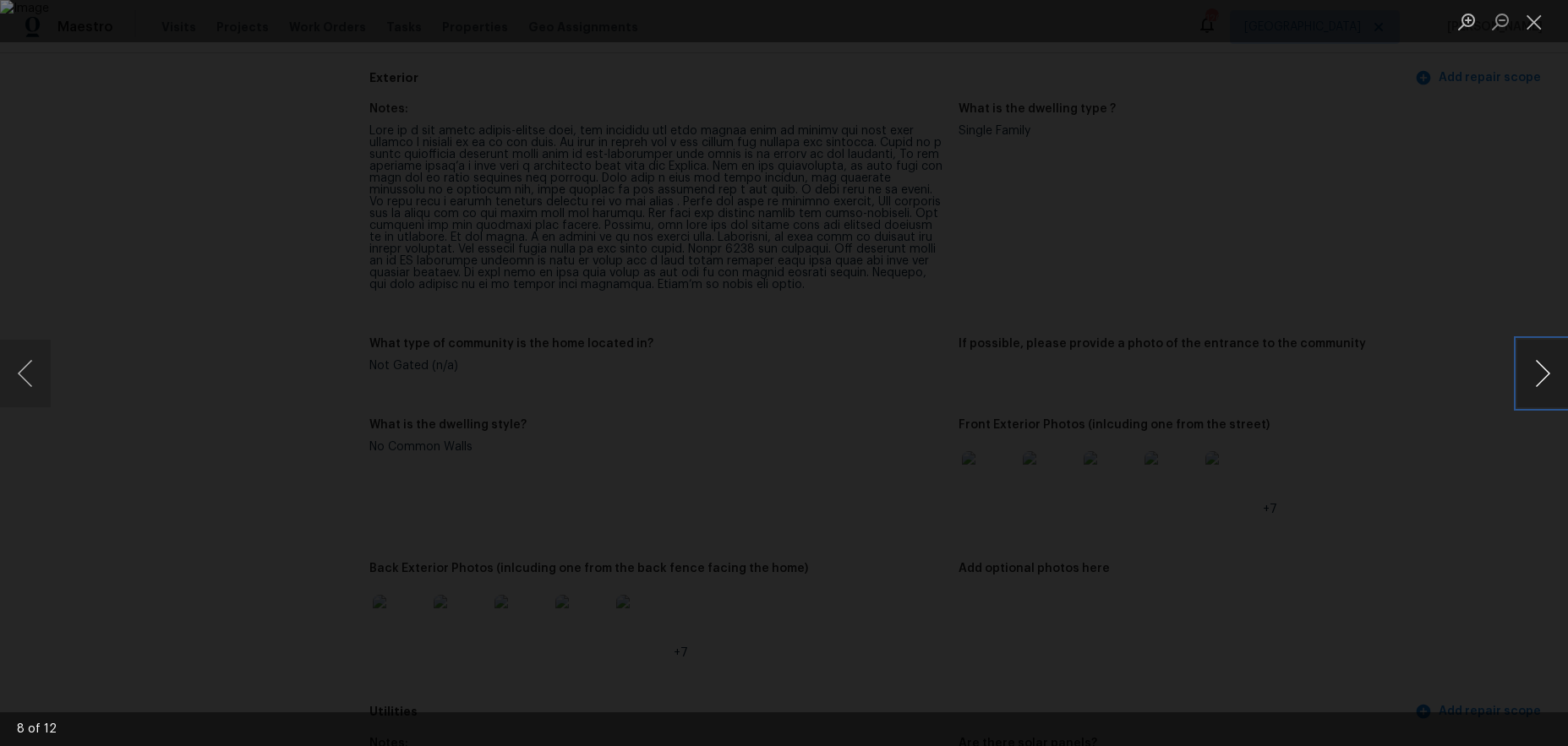 click at bounding box center [1543, 373] 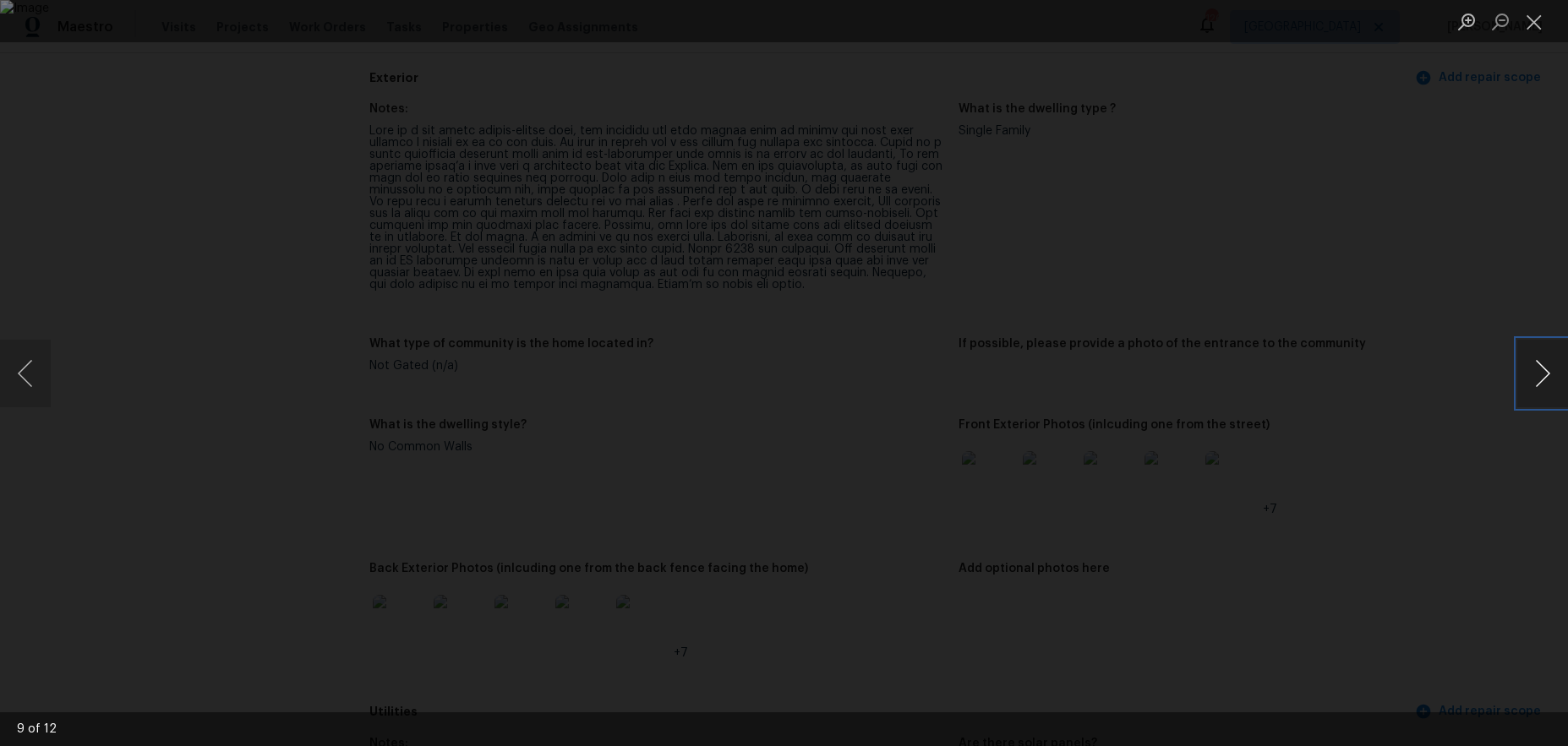 click at bounding box center [1543, 373] 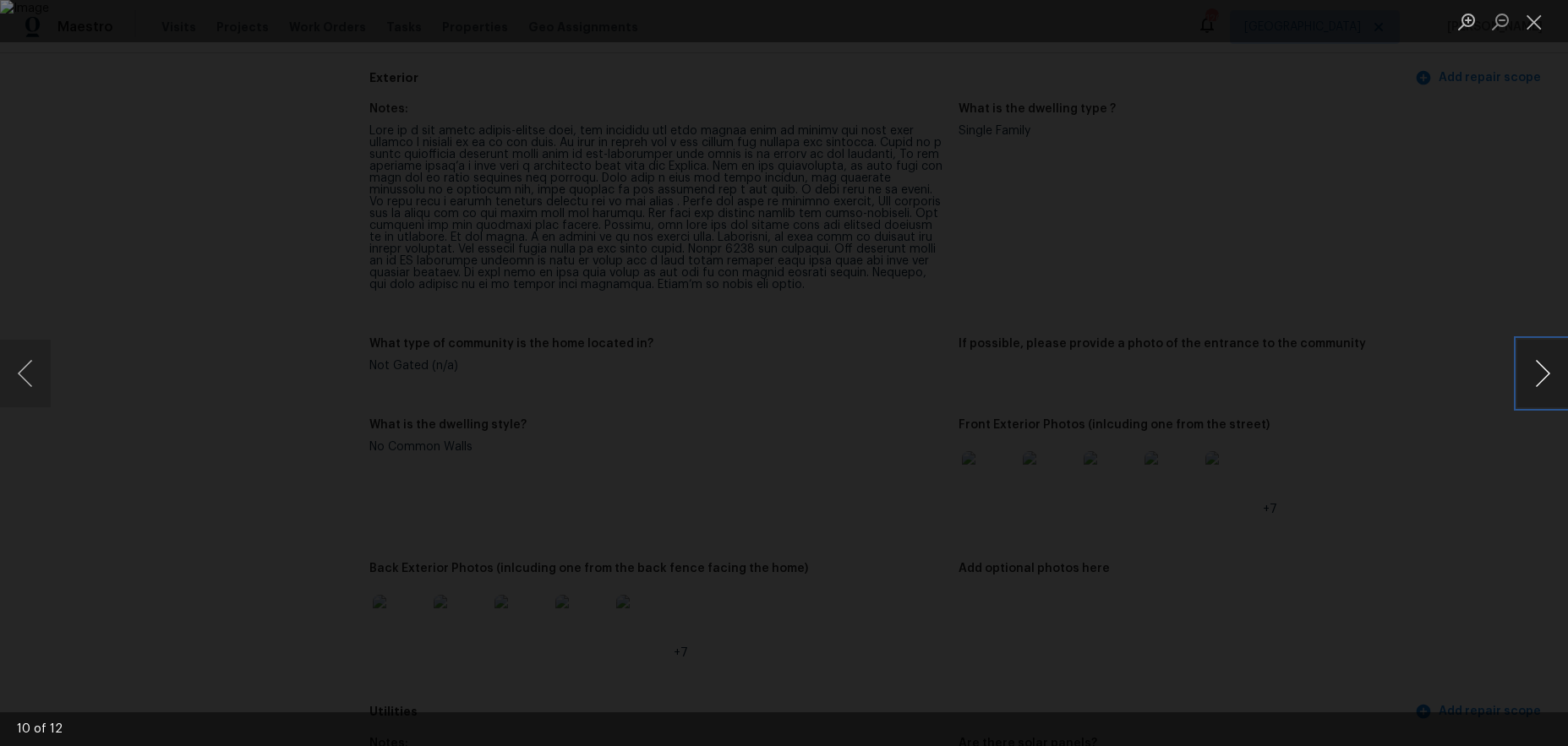 click at bounding box center [1543, 373] 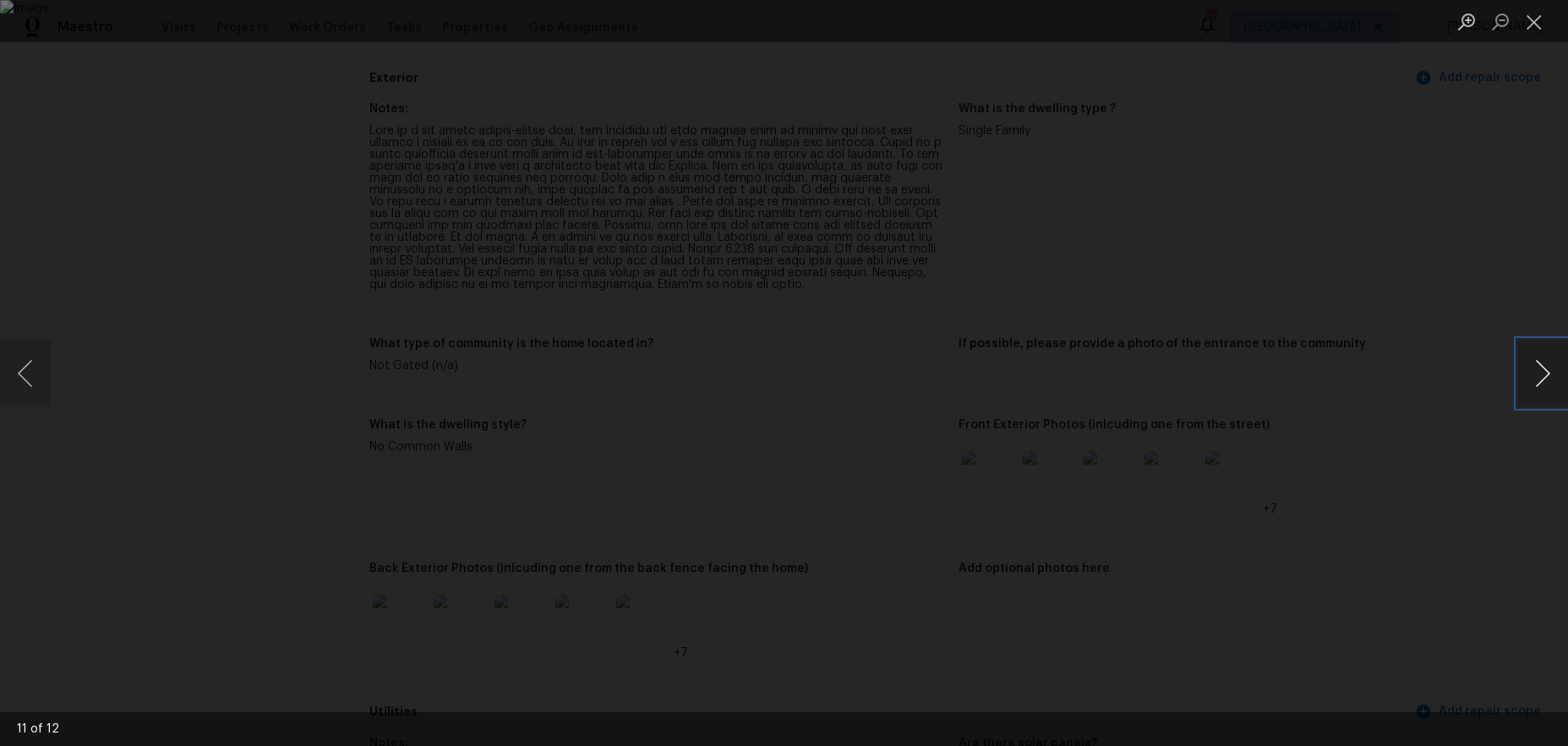 click at bounding box center [1543, 373] 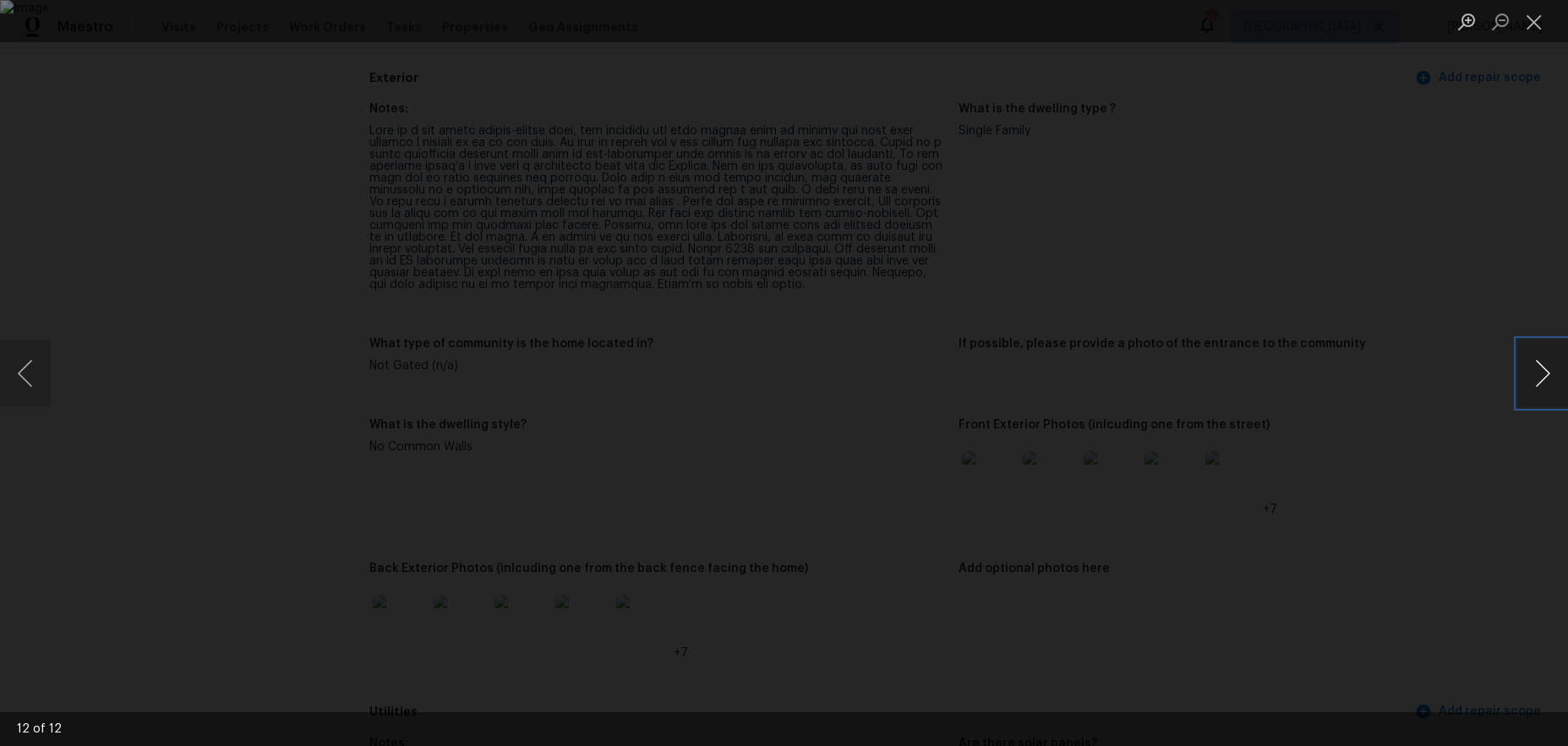 click at bounding box center [1543, 373] 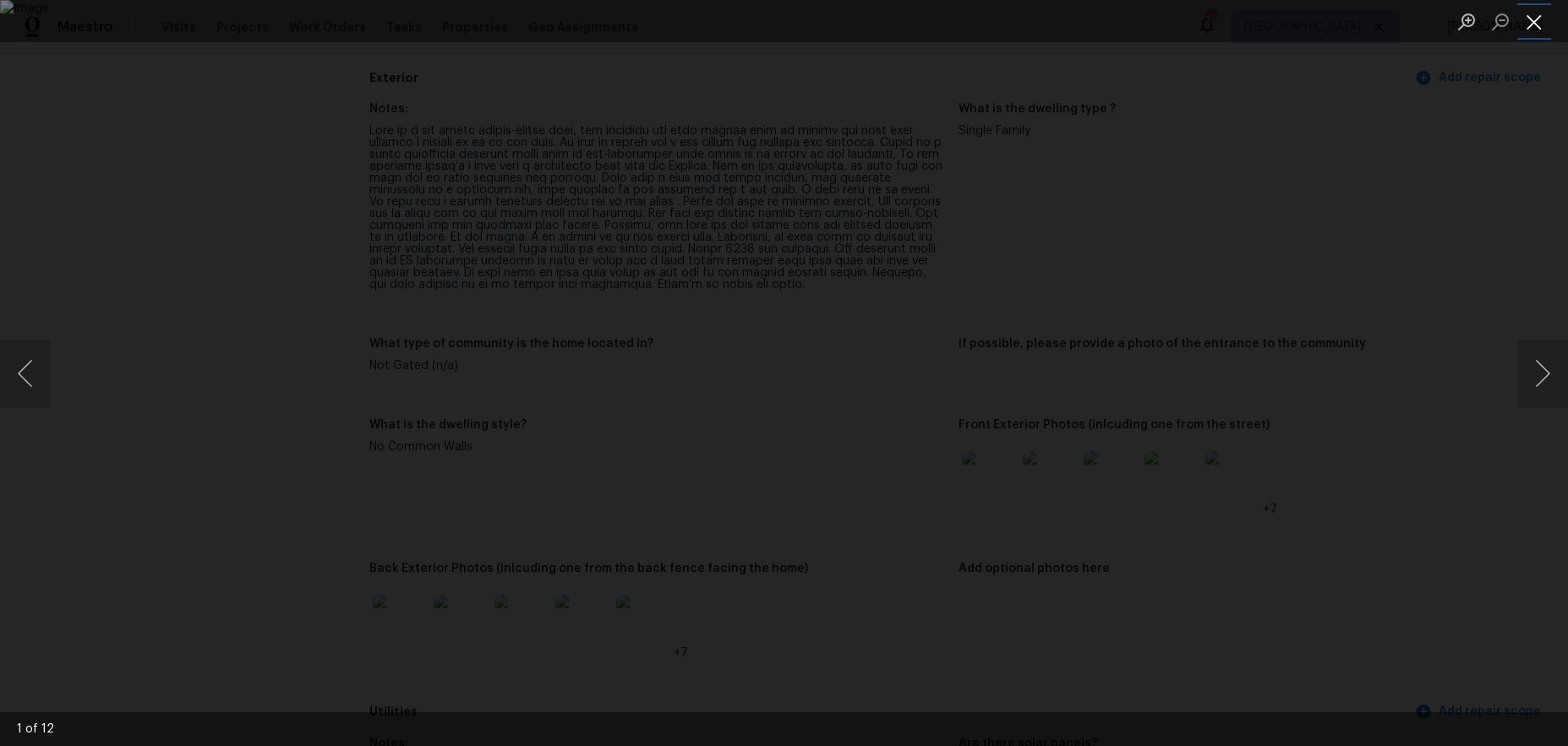 click at bounding box center [1534, 21] 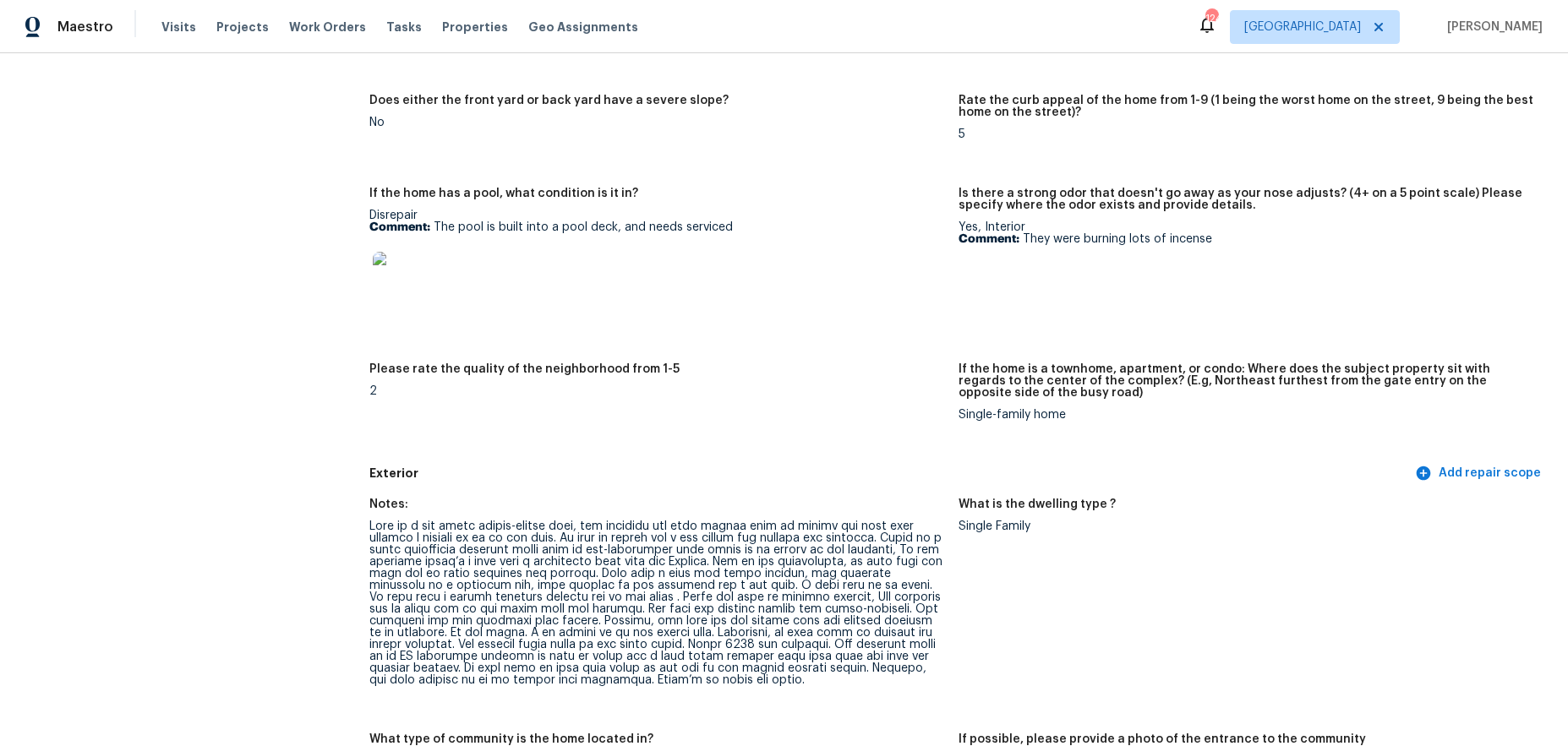 scroll, scrollTop: 0, scrollLeft: 0, axis: both 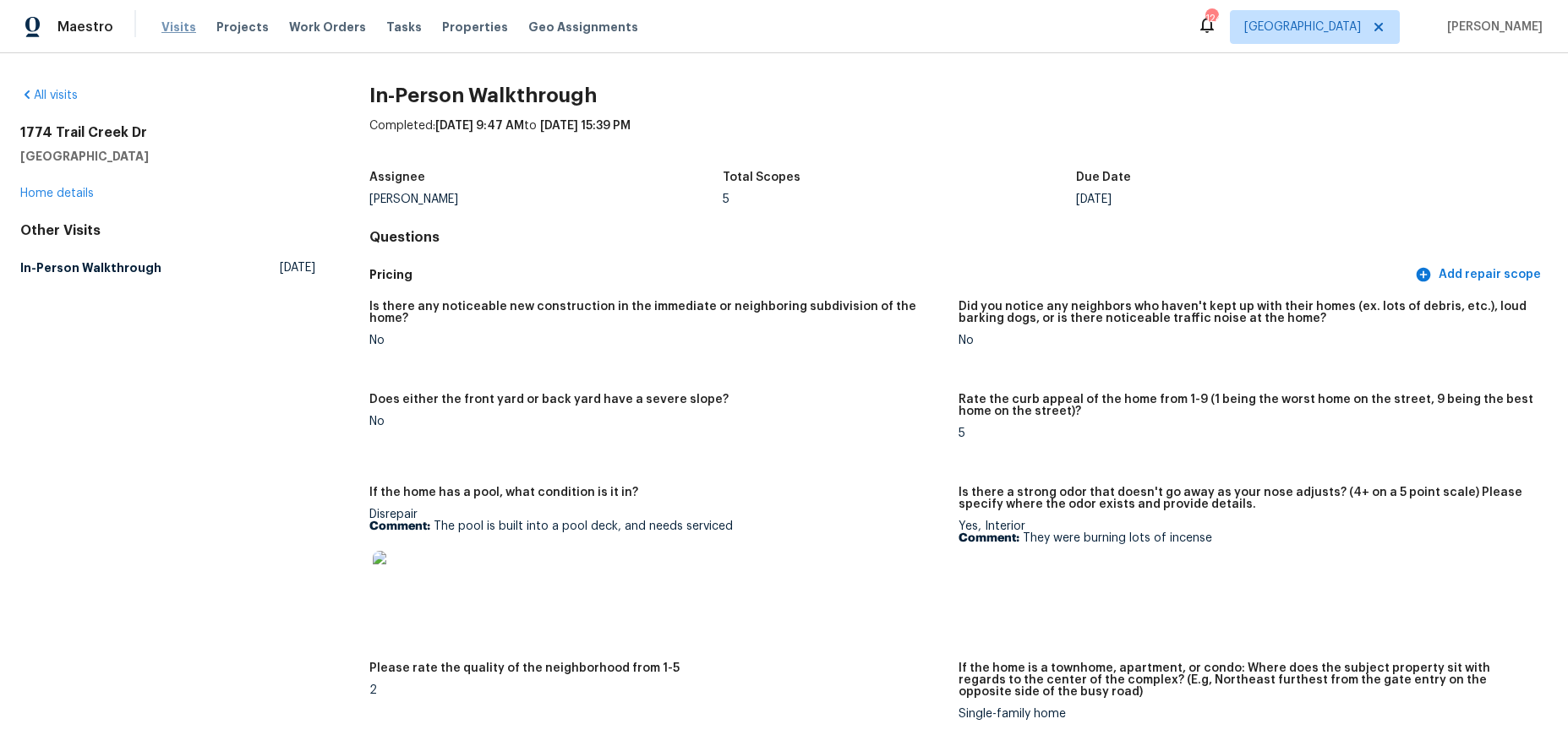 click on "Visits" at bounding box center [178, 27] 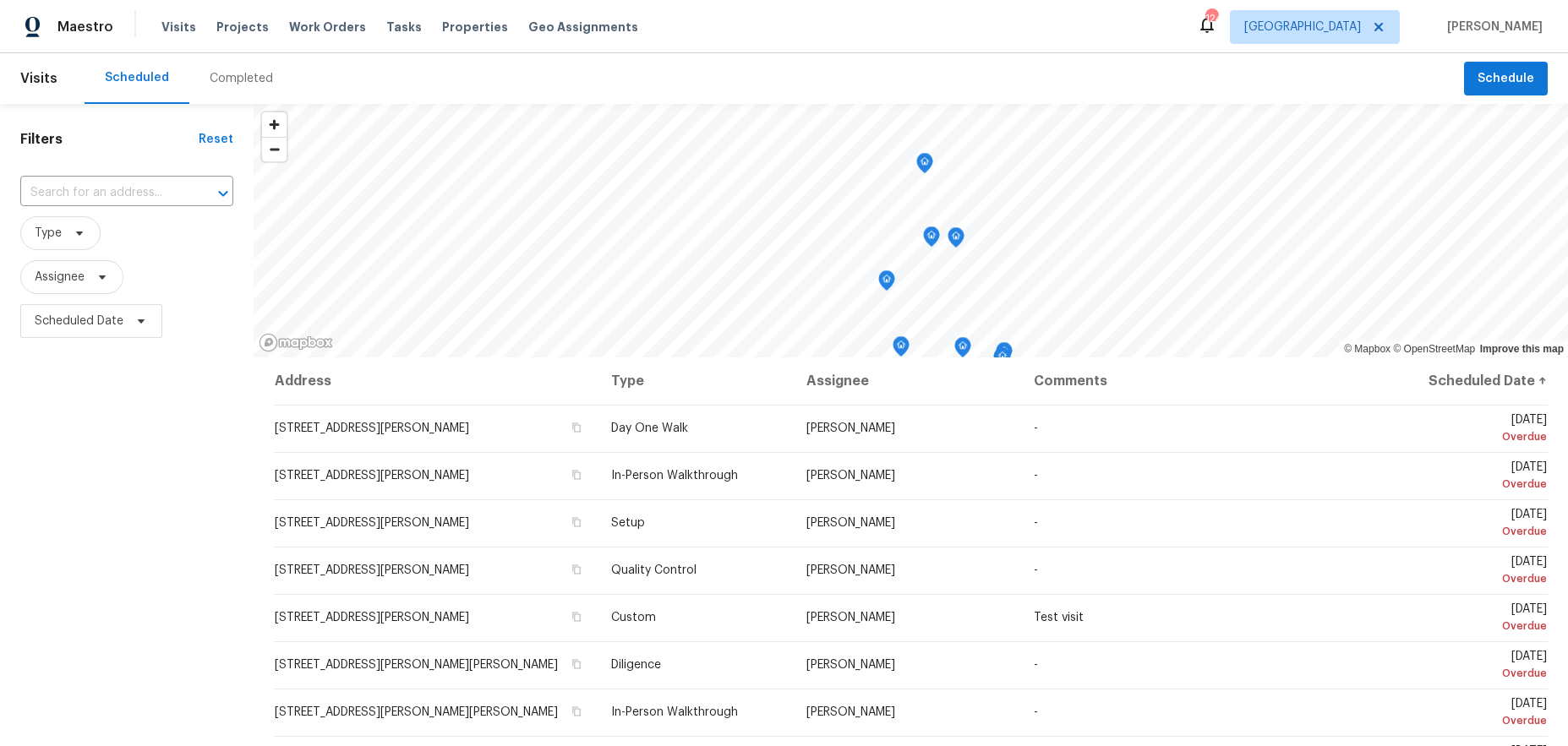 click on "Completed" at bounding box center [241, 79] 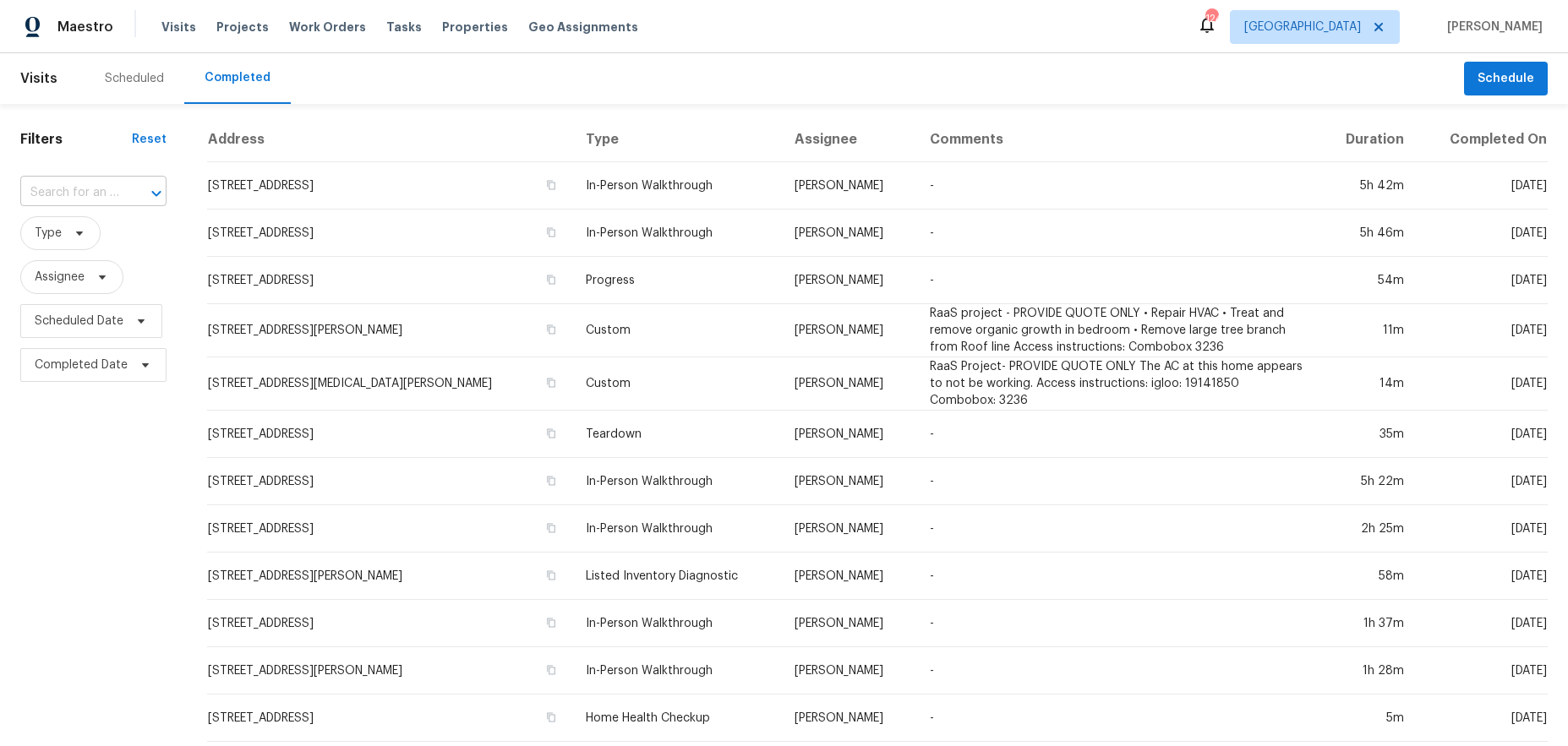 click at bounding box center [69, 193] 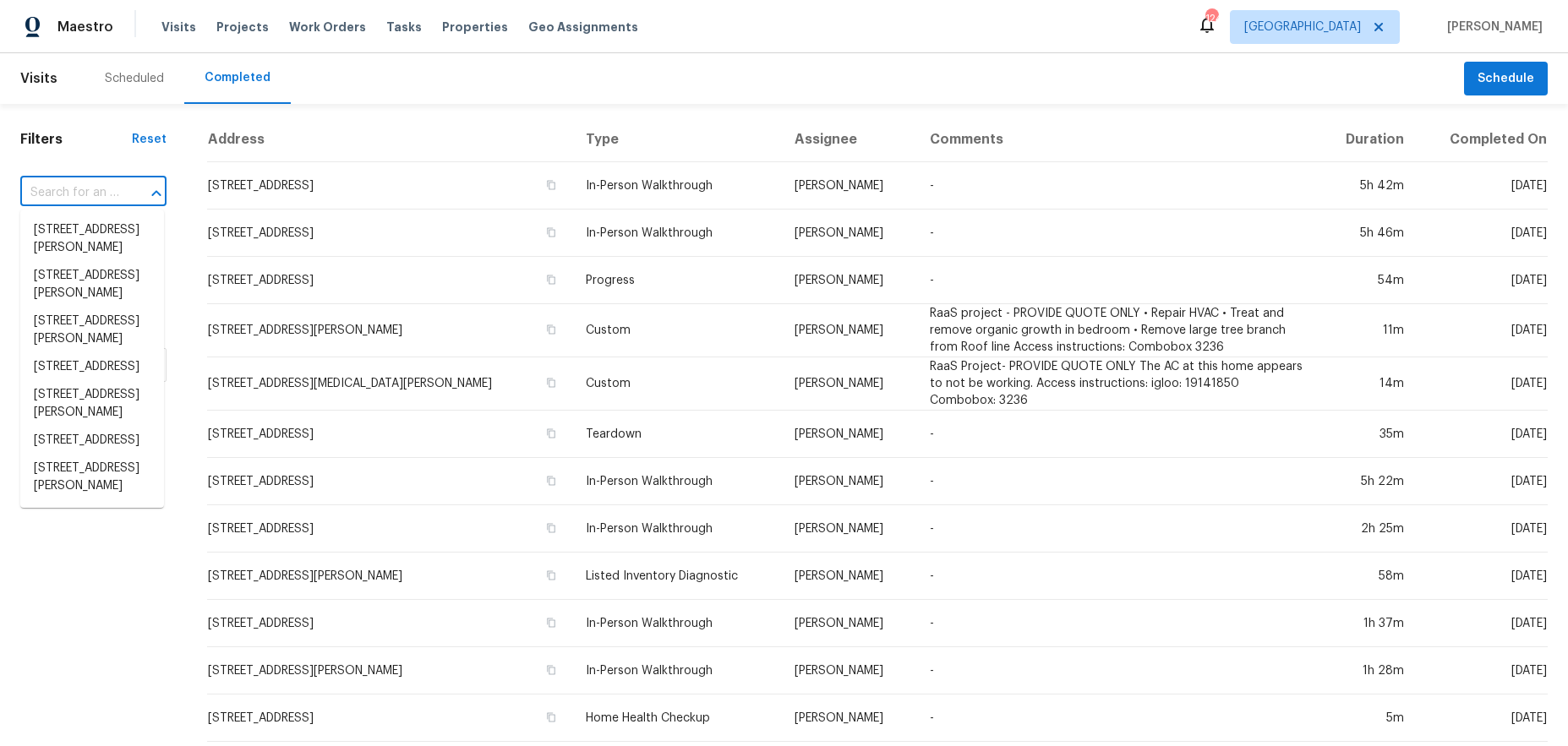 paste on "[STREET_ADDRESS]" 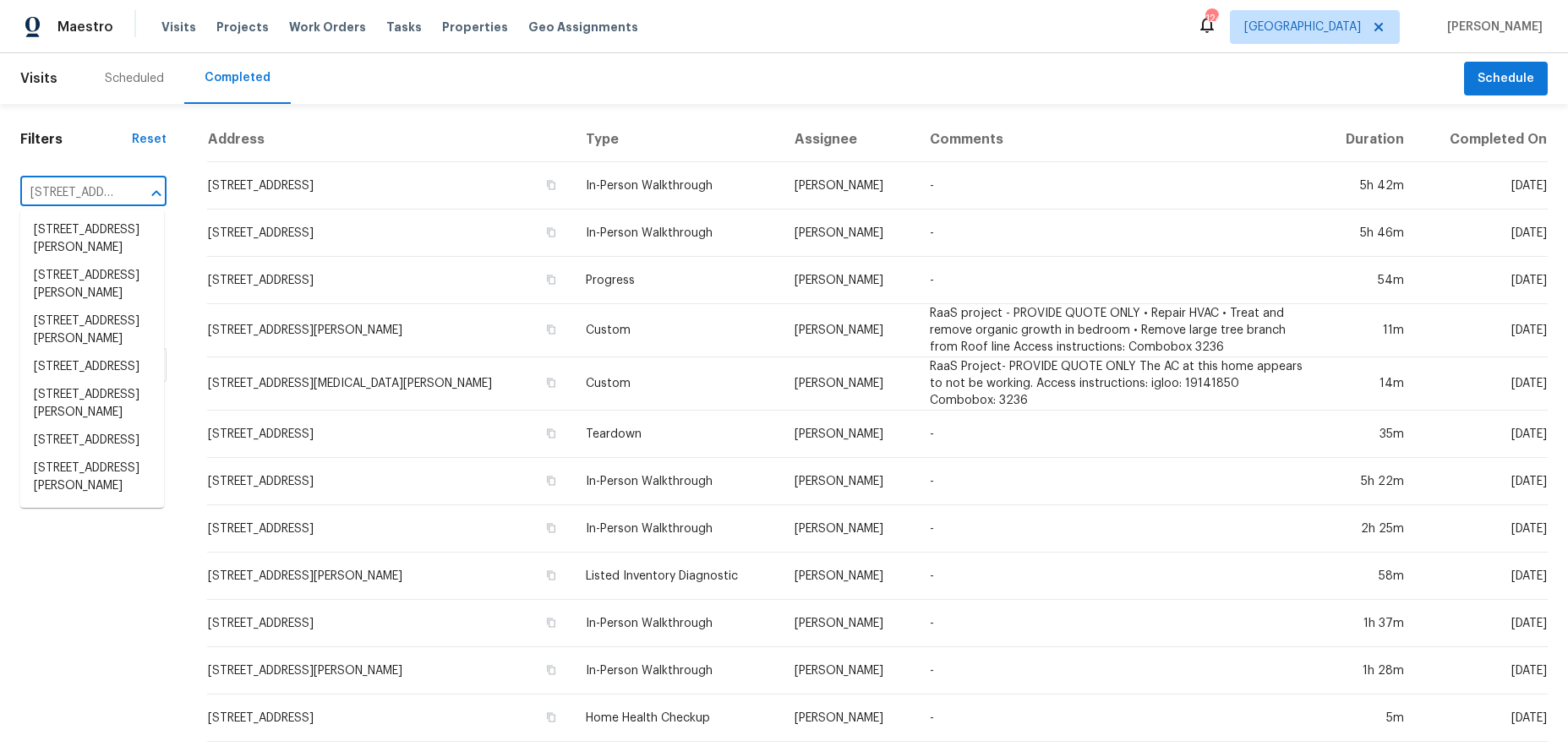scroll, scrollTop: 0, scrollLeft: 156, axis: horizontal 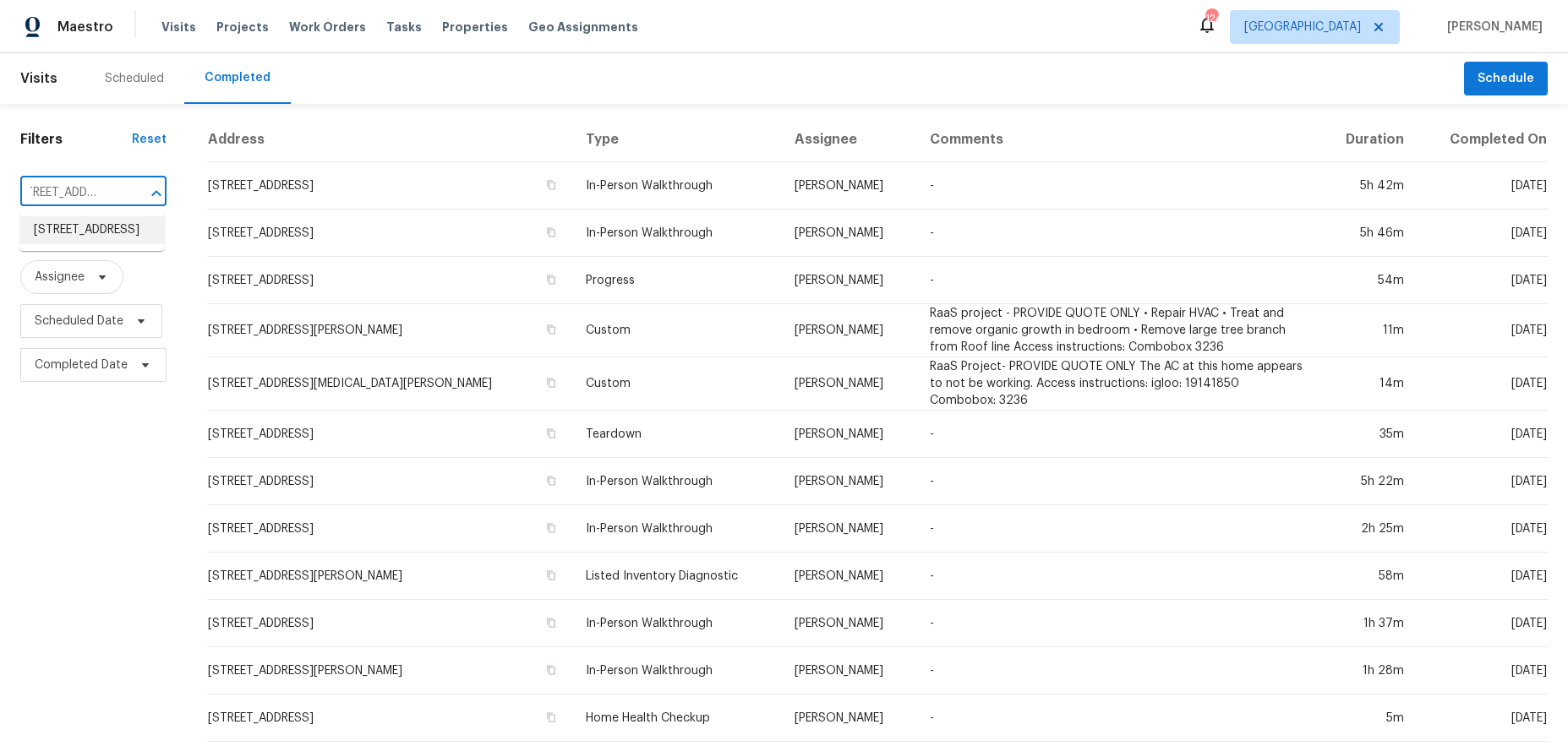 click on "[STREET_ADDRESS]" at bounding box center [92, 230] 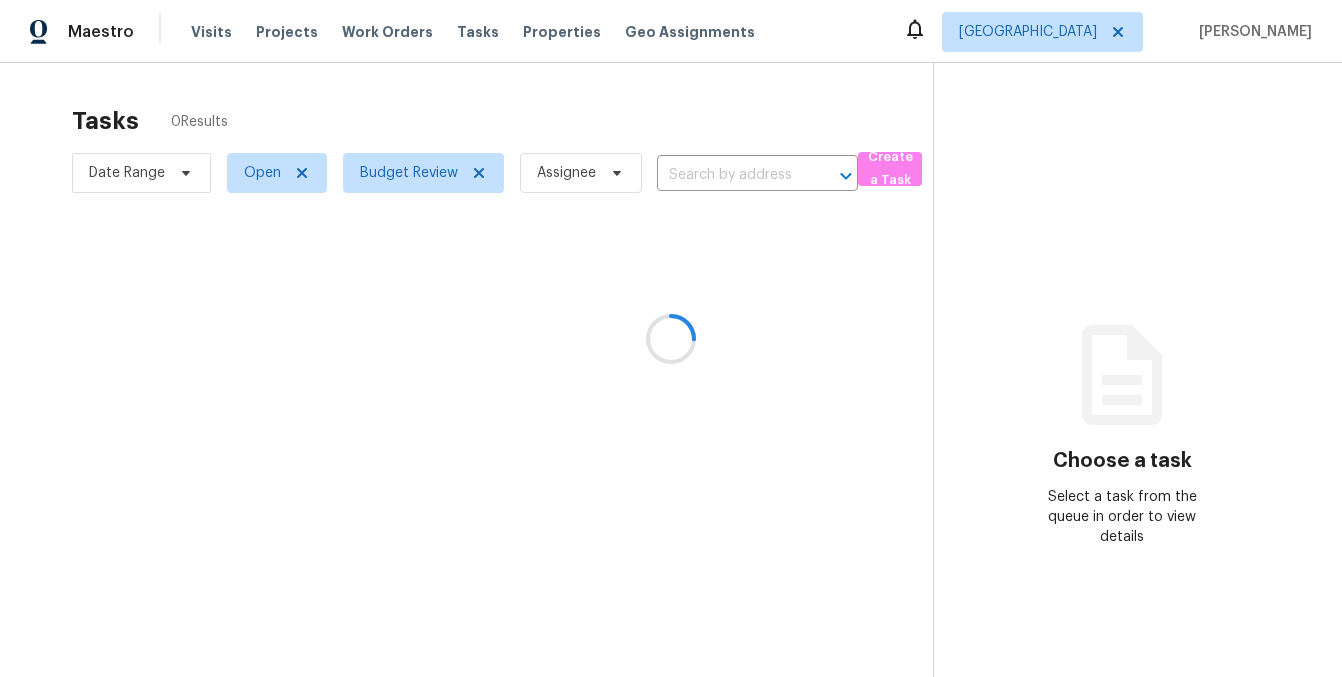 scroll, scrollTop: 0, scrollLeft: 0, axis: both 